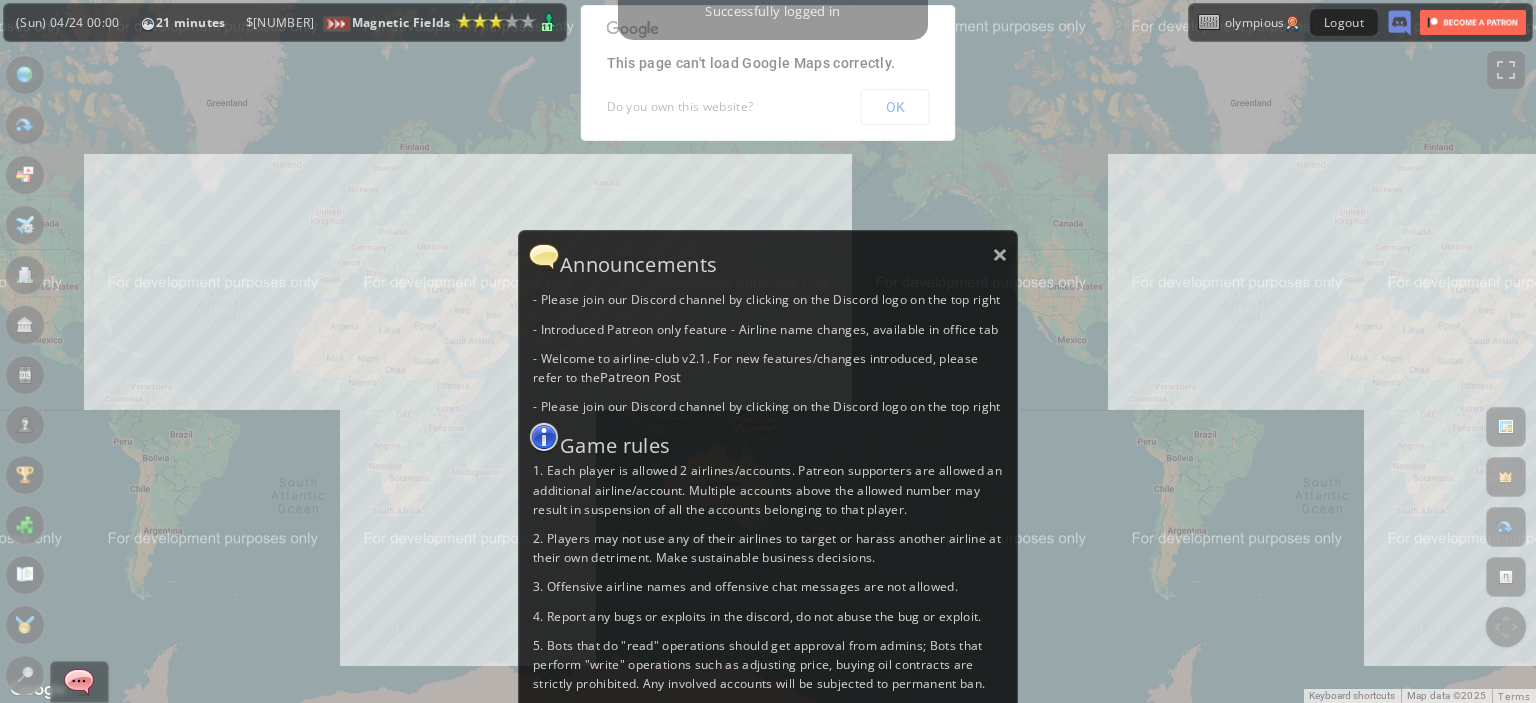 scroll, scrollTop: 0, scrollLeft: 0, axis: both 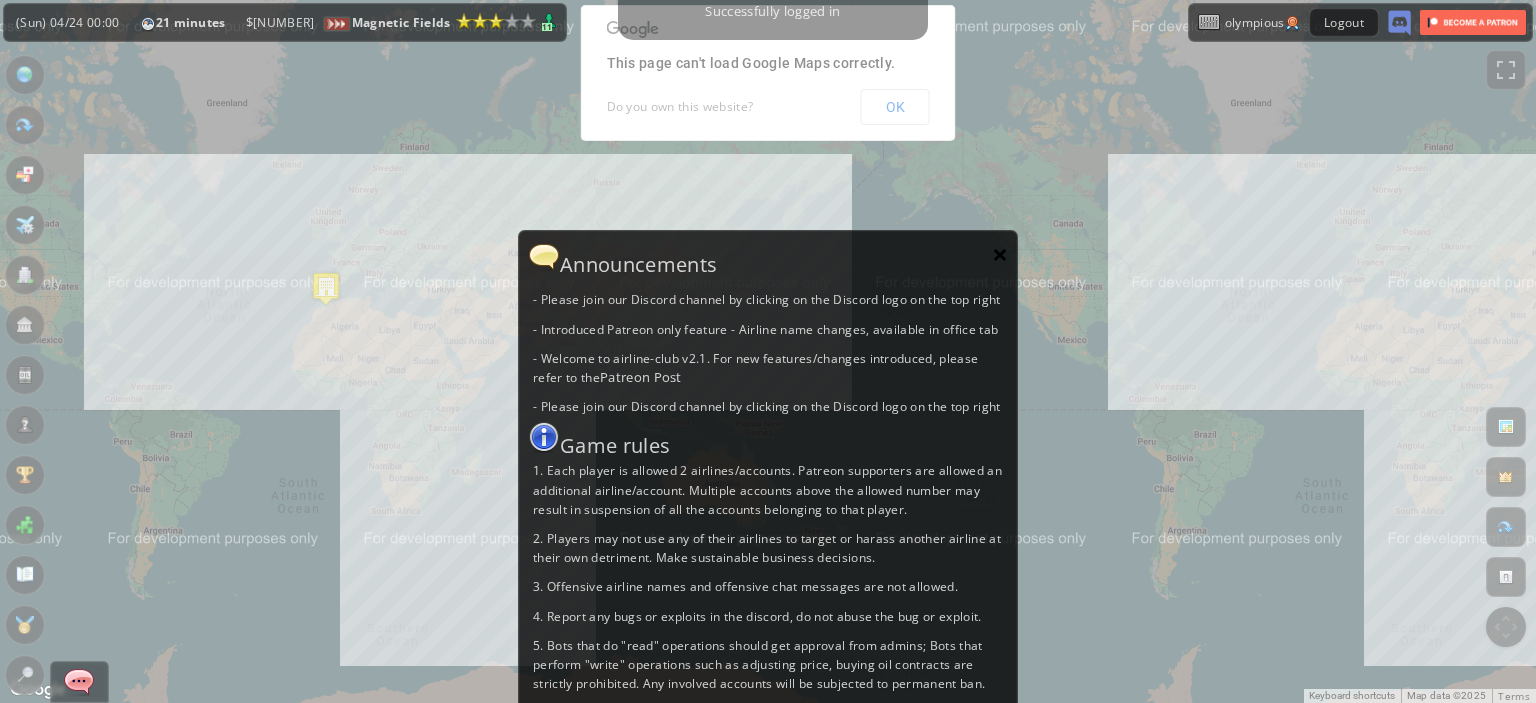 click on "×" at bounding box center [1000, 254] 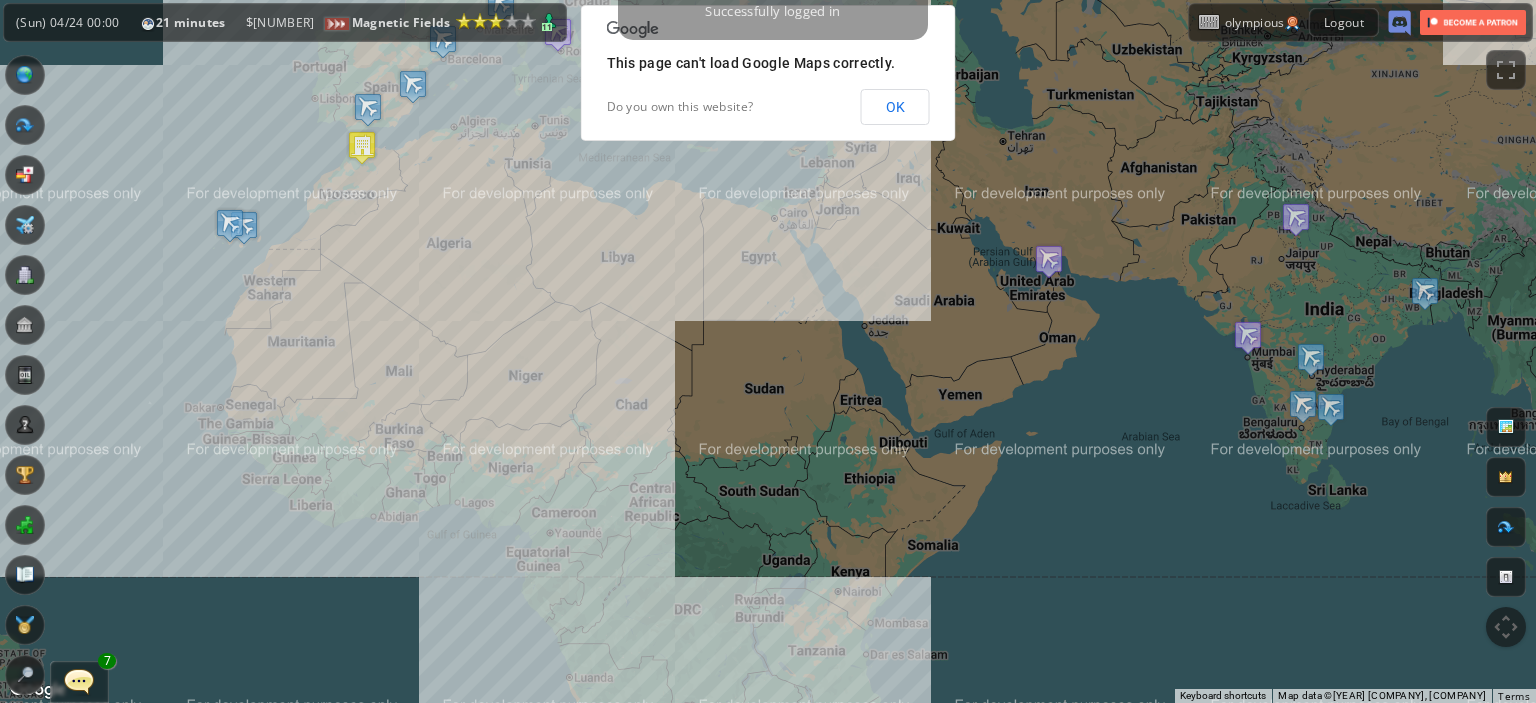 drag, startPoint x: 313, startPoint y: 354, endPoint x: 361, endPoint y: 499, distance: 152.73834 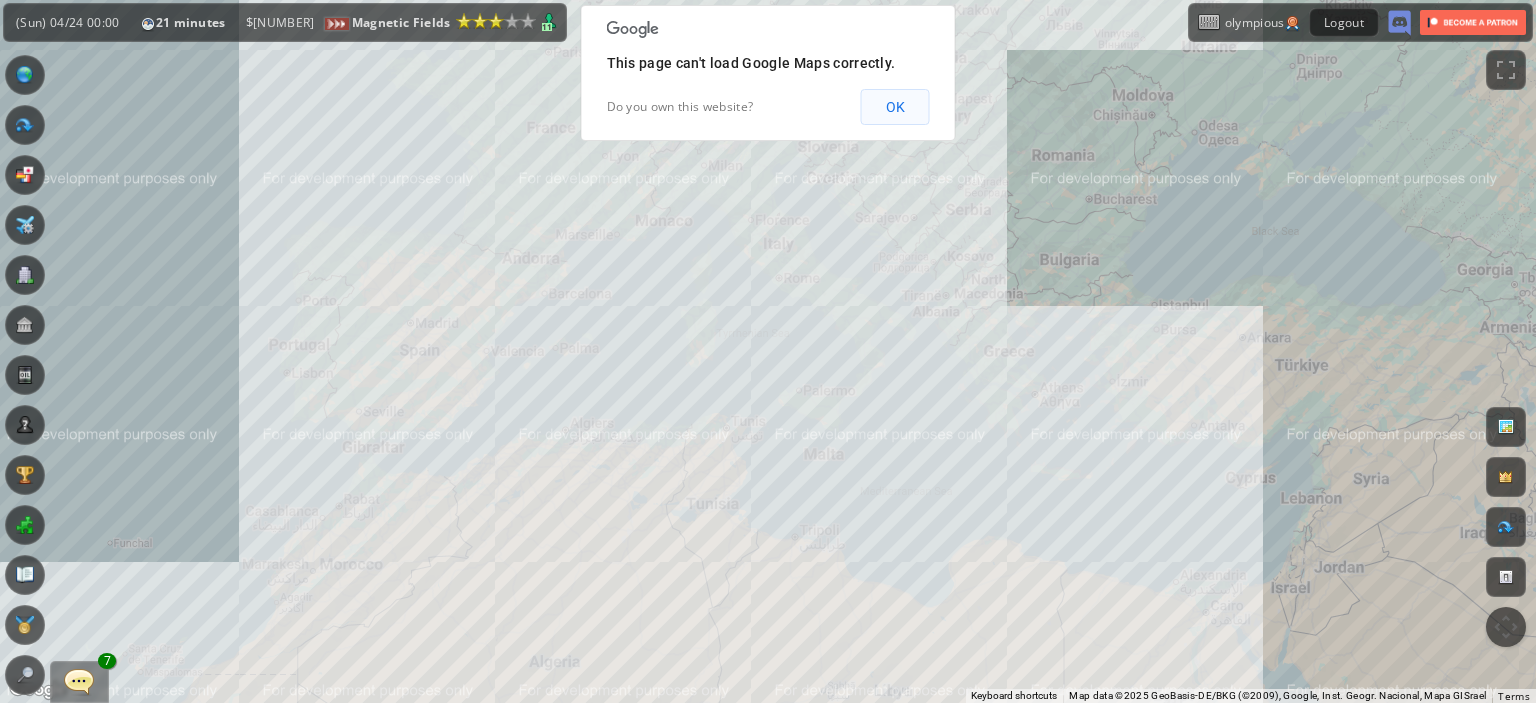 click on "OK" at bounding box center [895, 107] 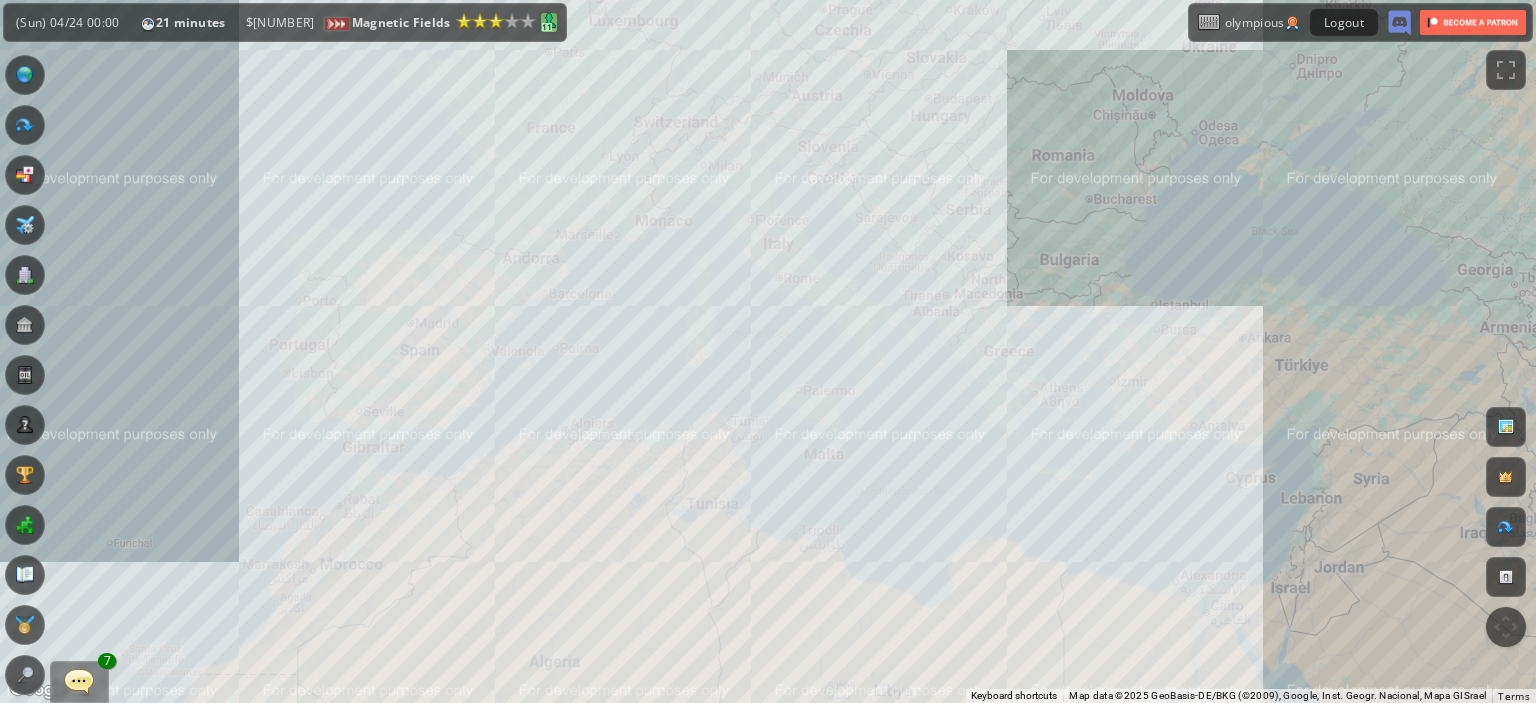 click on "11" at bounding box center [547, 27] 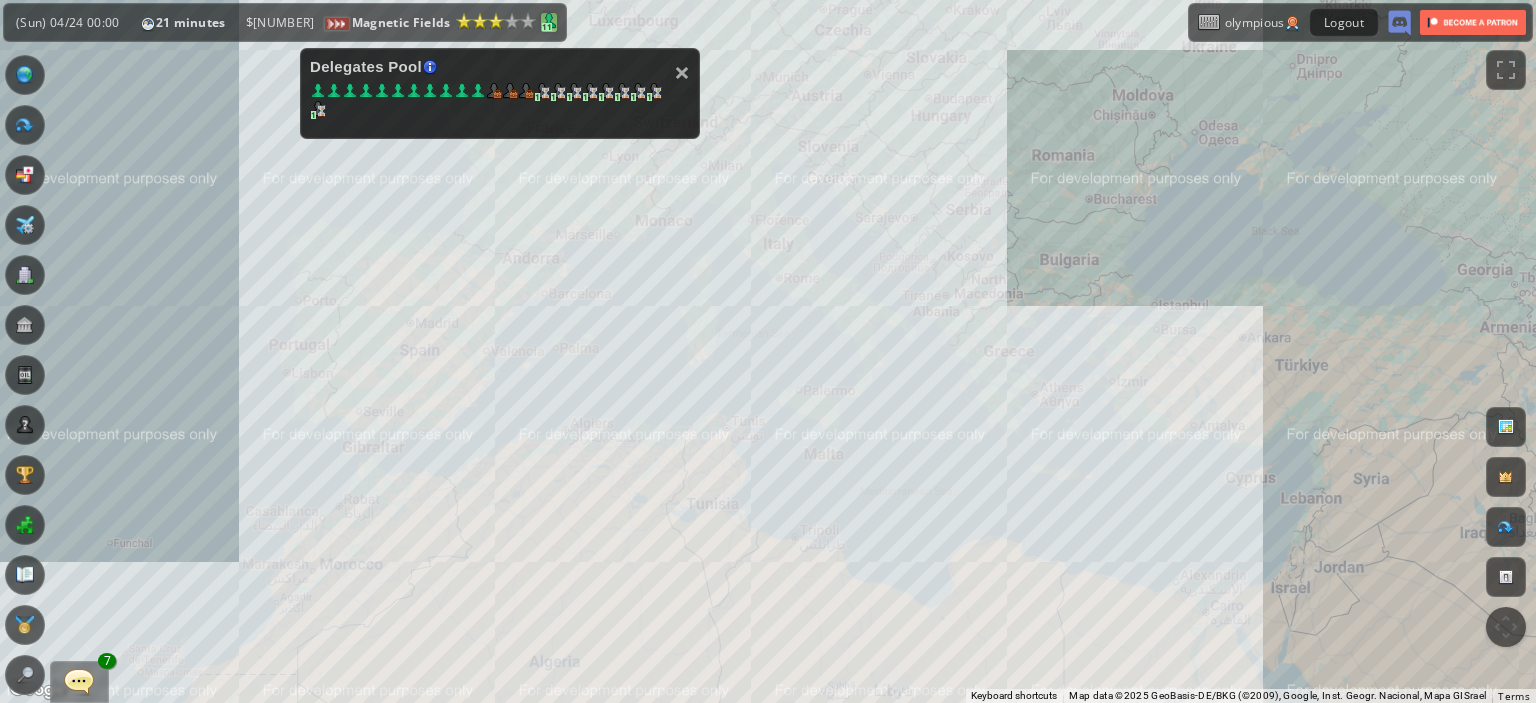 click on "11" at bounding box center [547, 27] 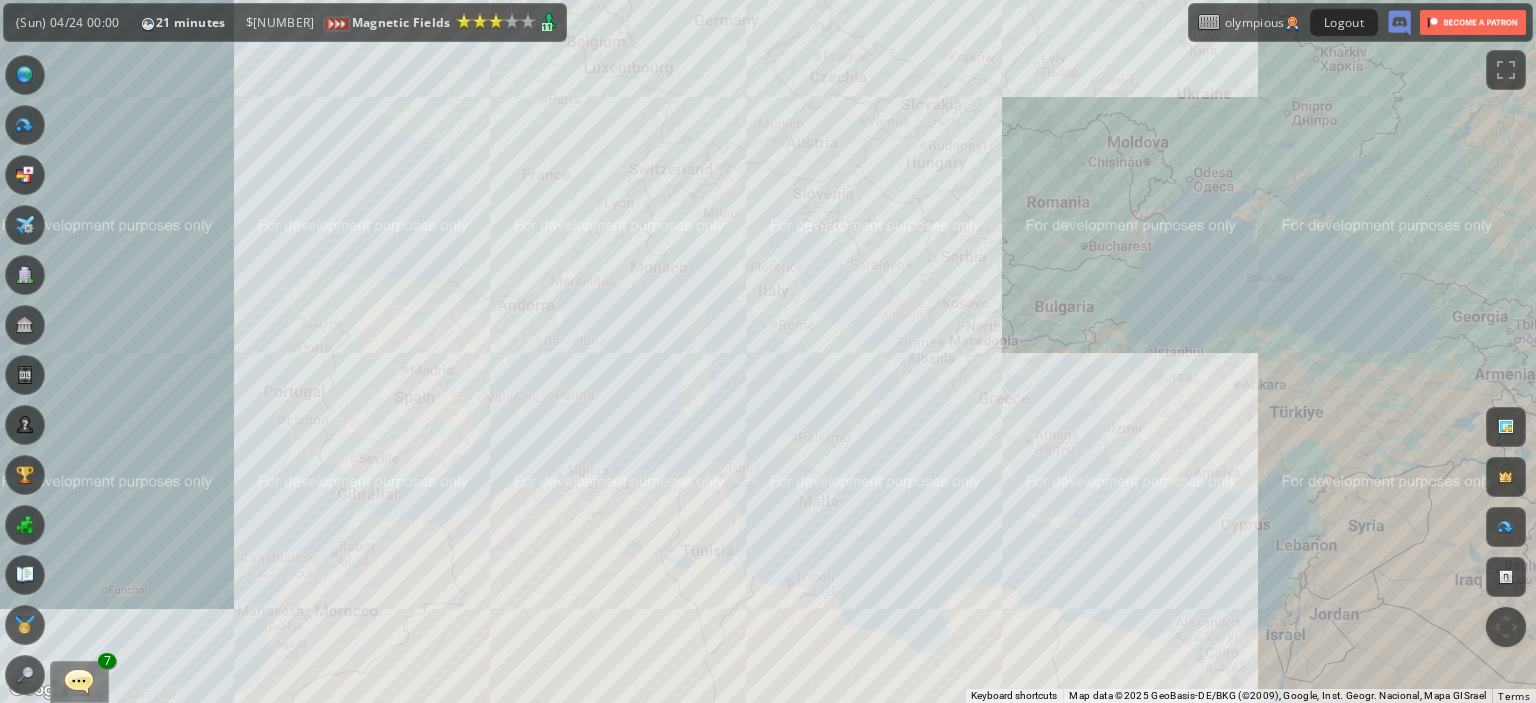 drag, startPoint x: 460, startPoint y: 218, endPoint x: 451, endPoint y: 287, distance: 69.58448 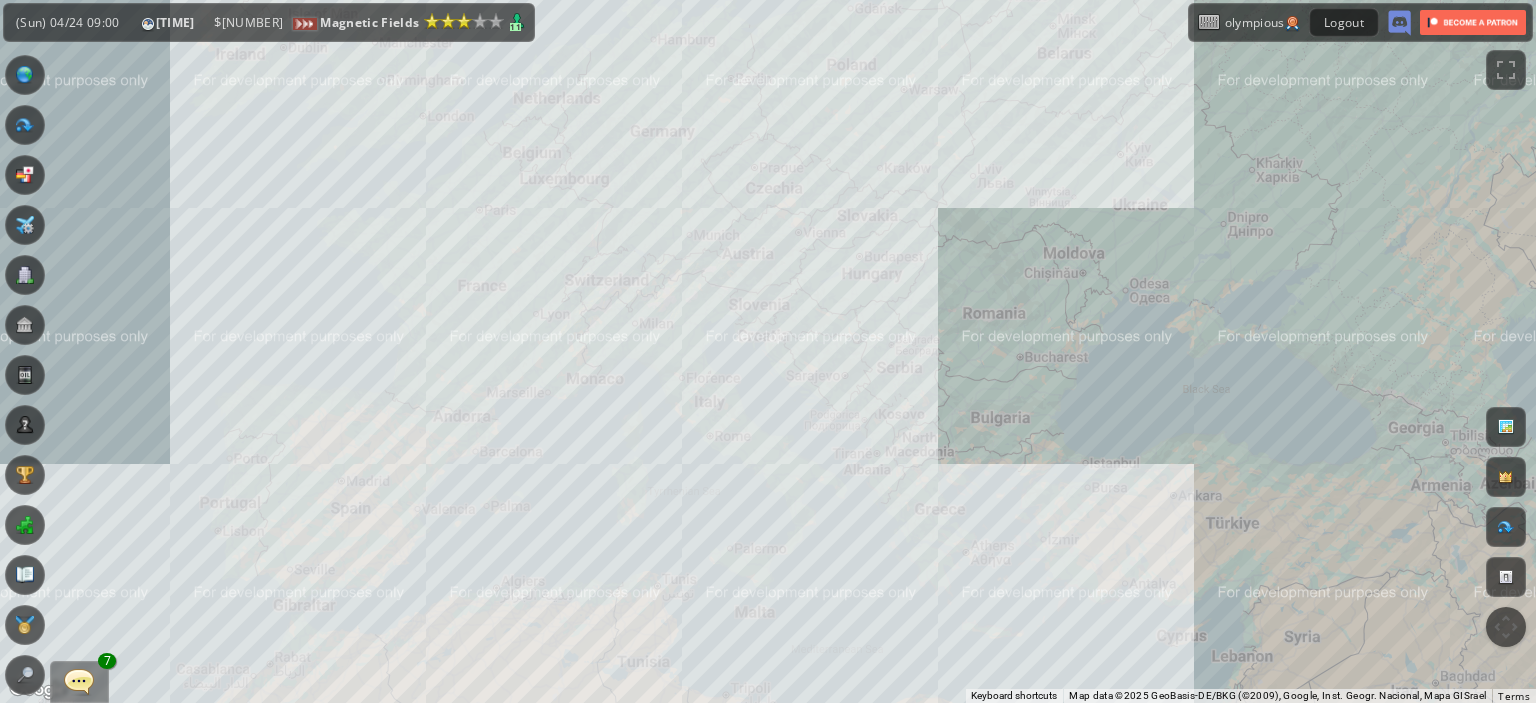drag, startPoint x: 411, startPoint y: 209, endPoint x: 358, endPoint y: 259, distance: 72.862885 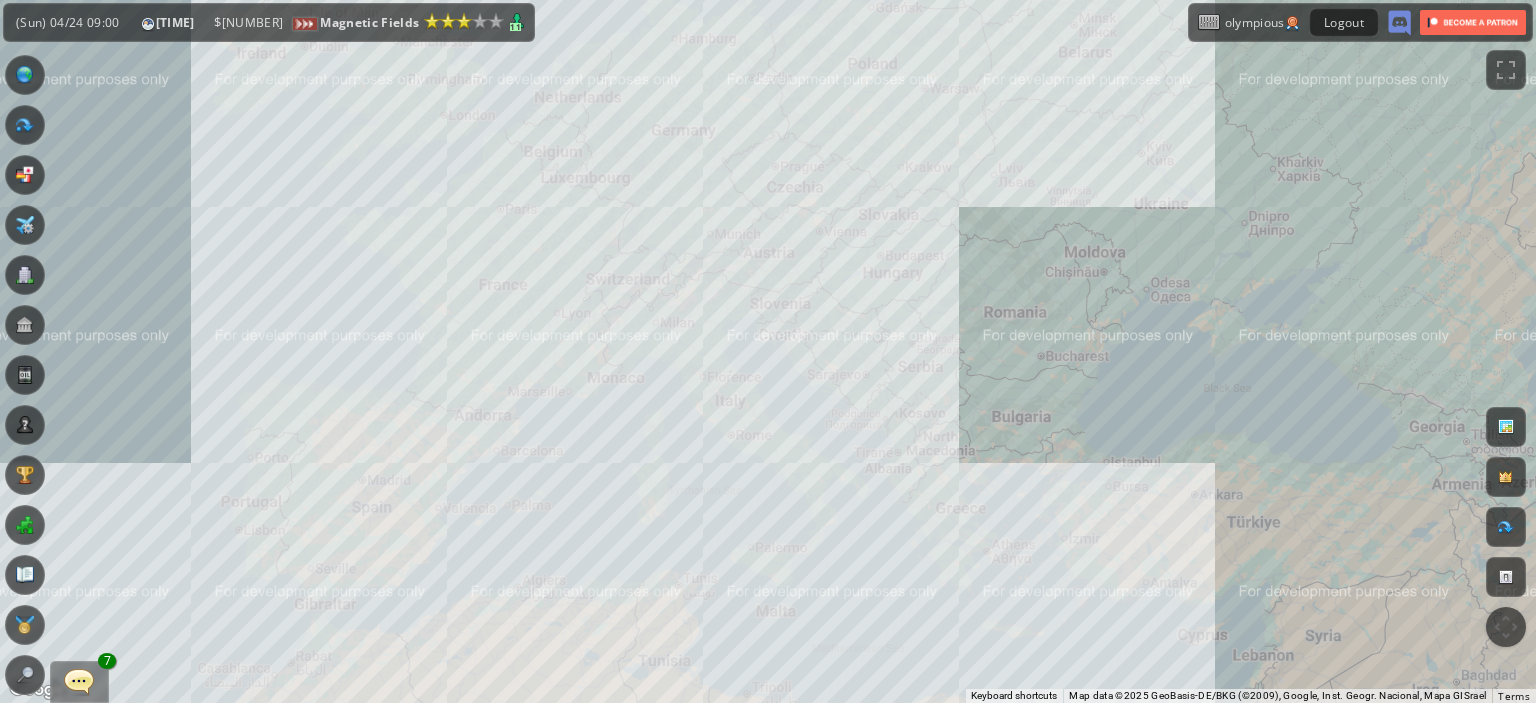 click on "To navigate, press the arrow keys." at bounding box center (768, 351) 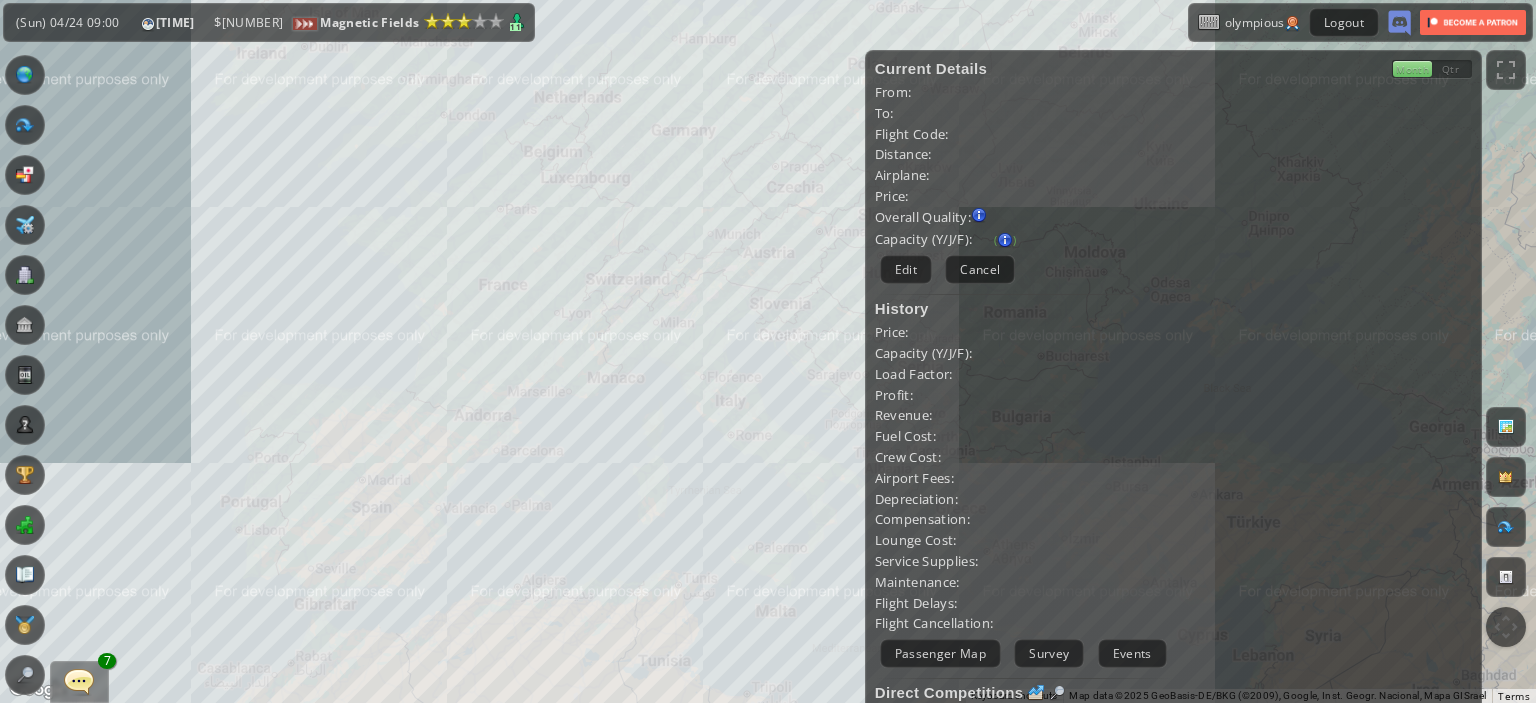 drag, startPoint x: 549, startPoint y: 489, endPoint x: 580, endPoint y: 321, distance: 170.83618 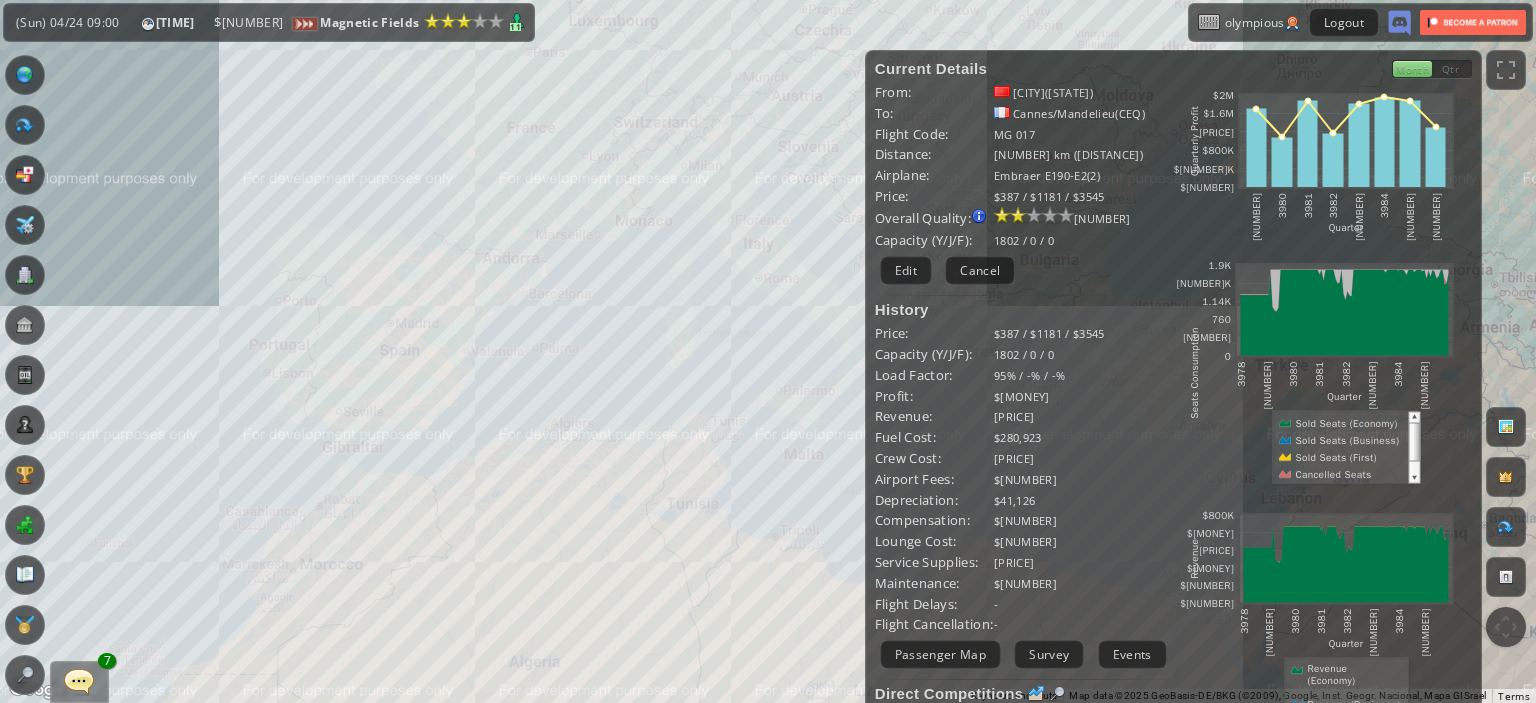 click on "To navigate, press the arrow keys." at bounding box center [768, 351] 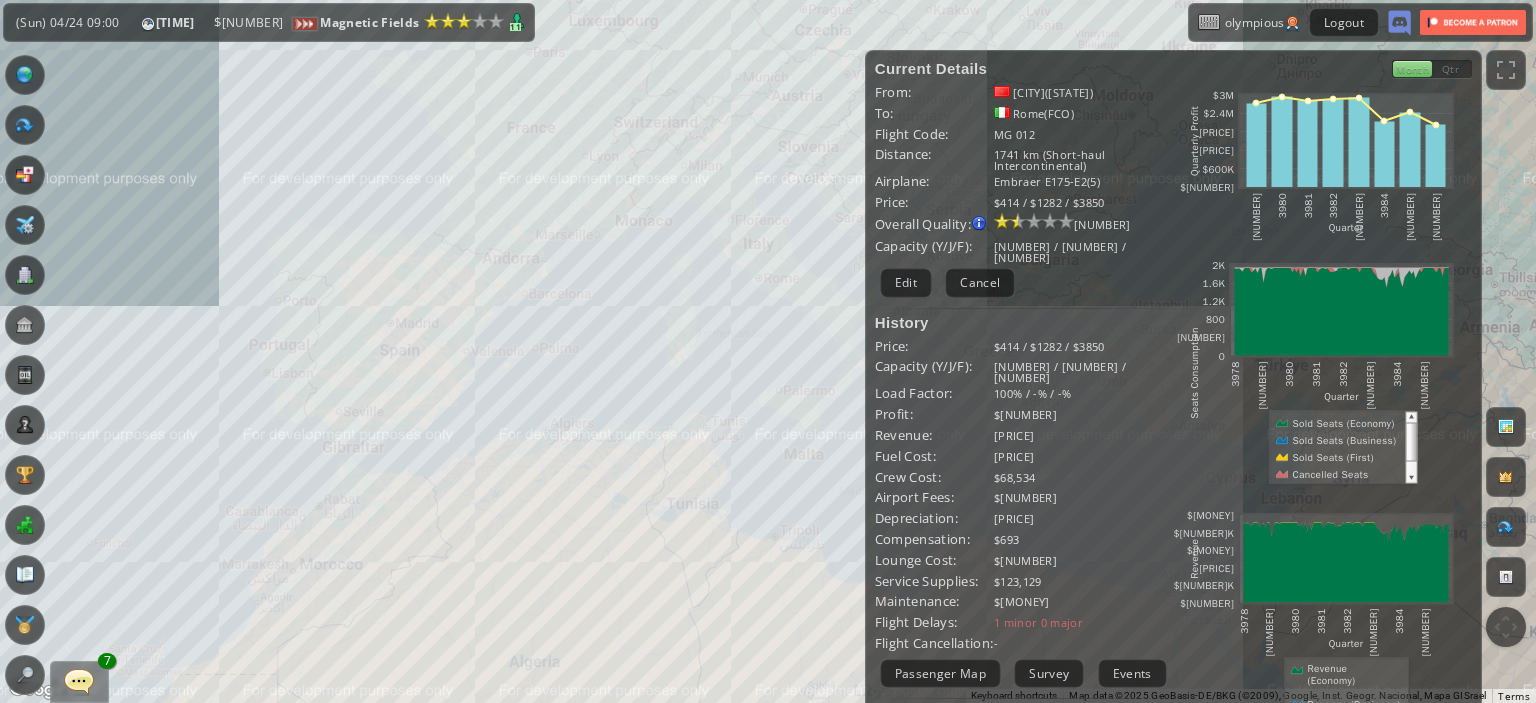 drag, startPoint x: 563, startPoint y: 451, endPoint x: 680, endPoint y: 427, distance: 119.43617 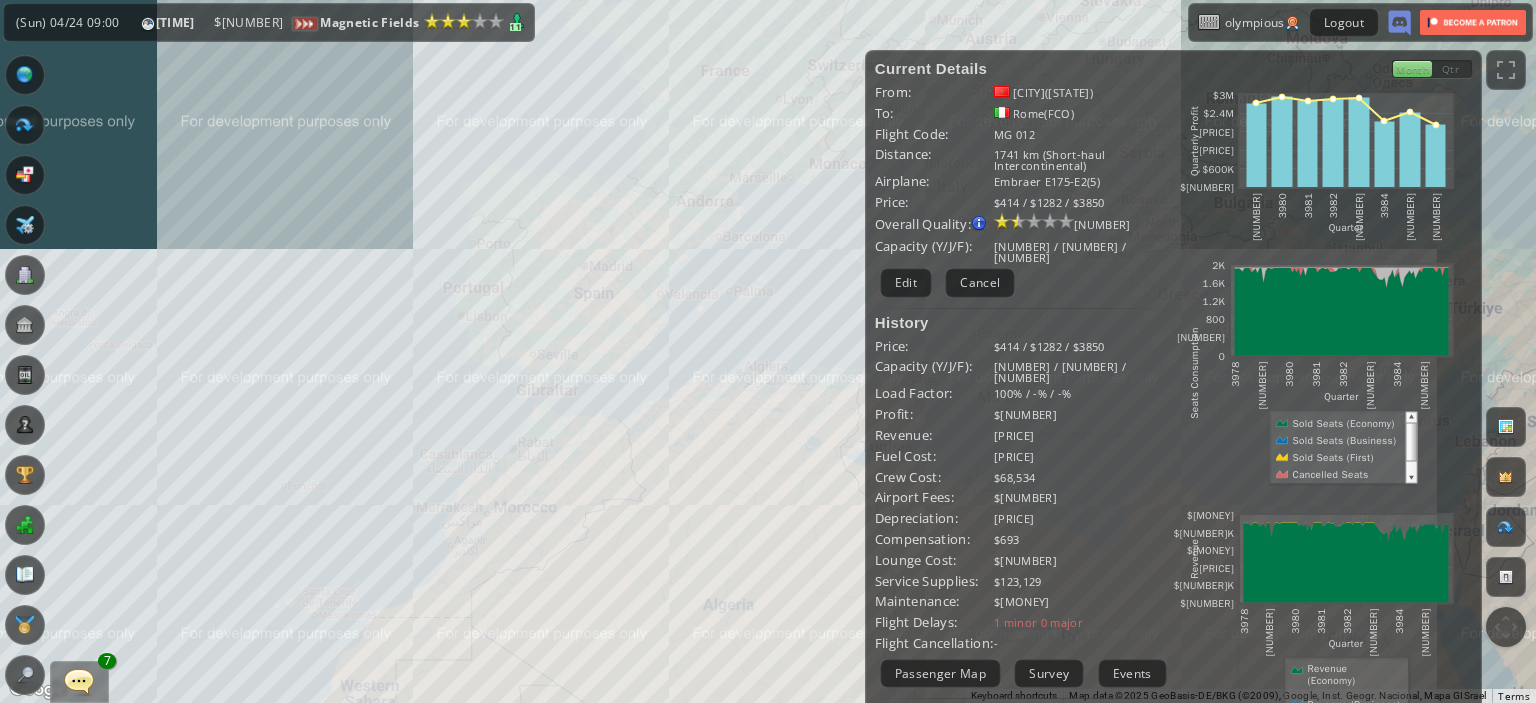 click on "To navigate, press the arrow keys." at bounding box center [768, 351] 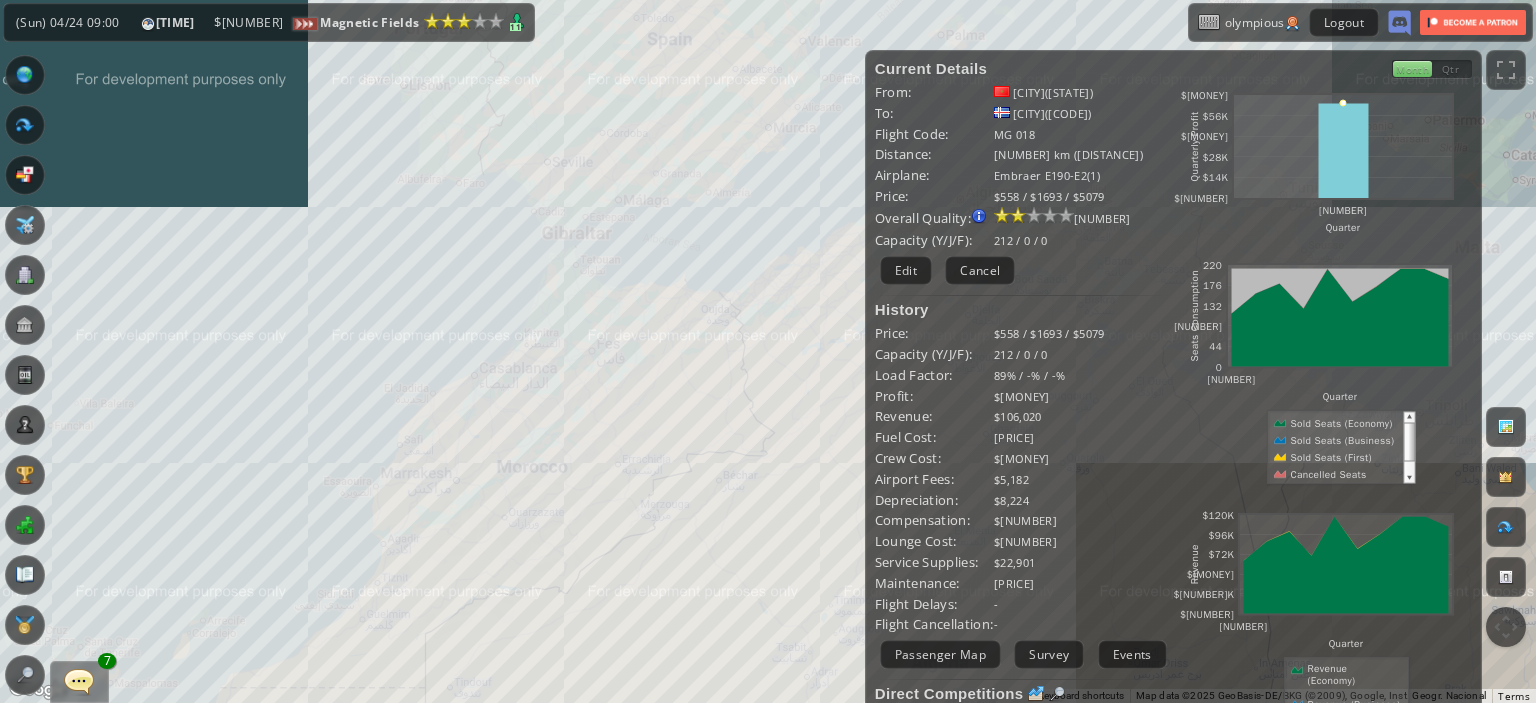 drag, startPoint x: 519, startPoint y: 547, endPoint x: 464, endPoint y: 681, distance: 144.84819 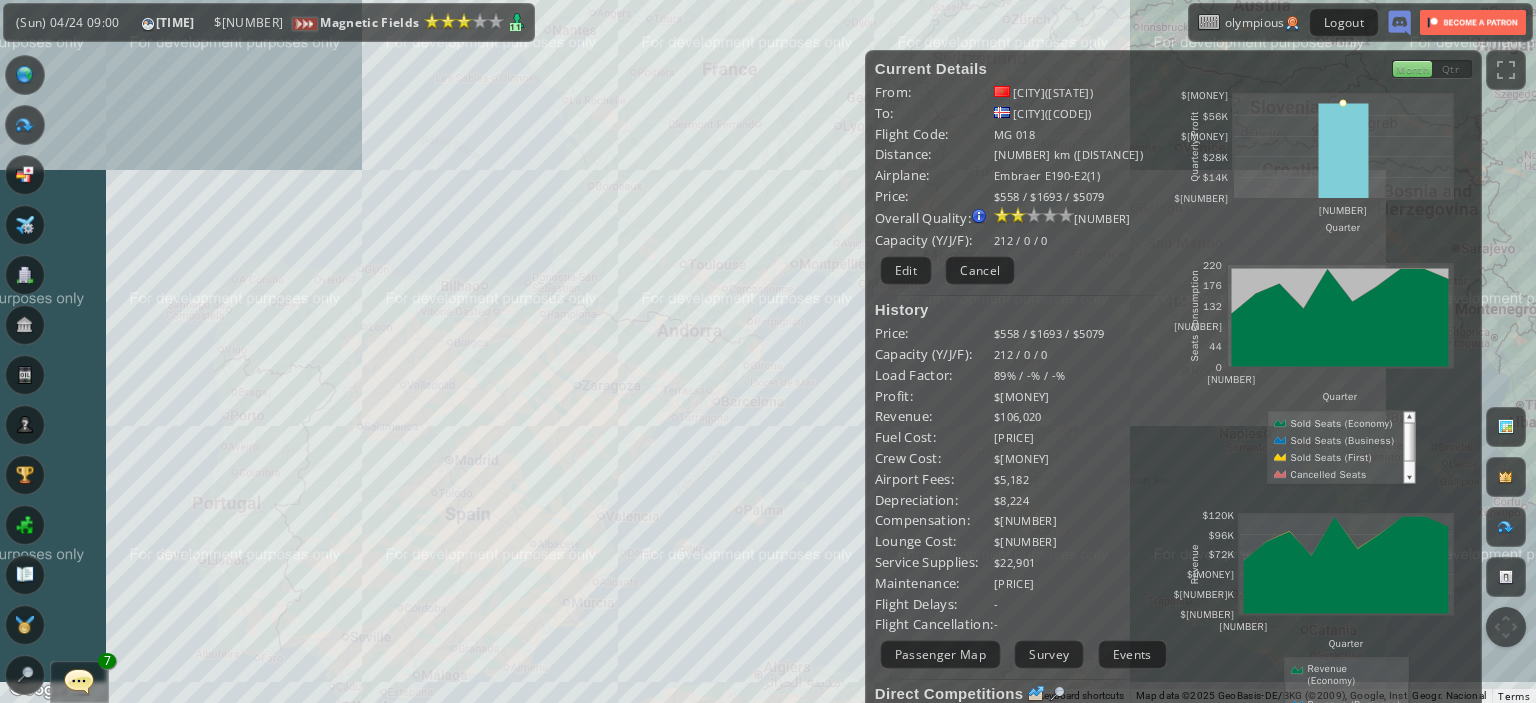 drag, startPoint x: 645, startPoint y: 303, endPoint x: 519, endPoint y: 622, distance: 342.9825 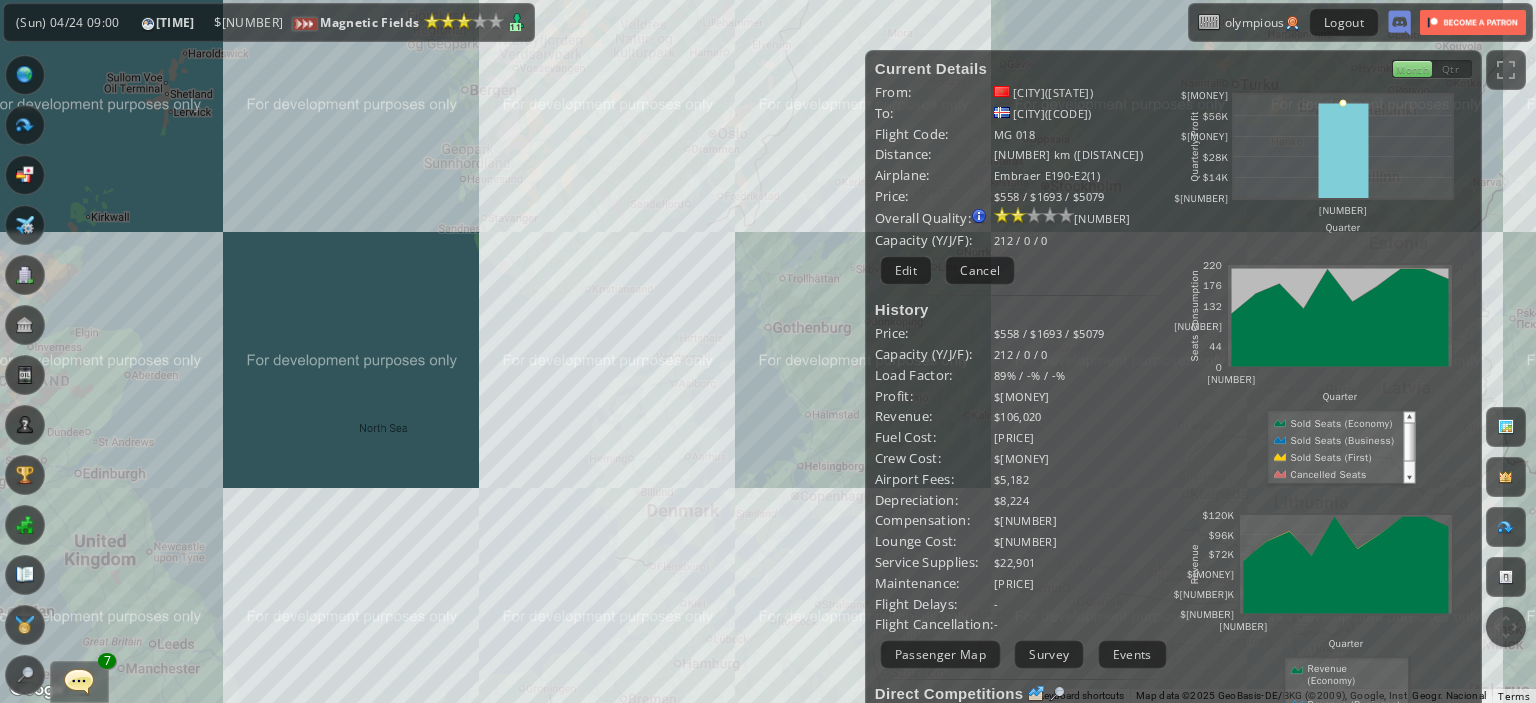 click on "To navigate, press the arrow keys." at bounding box center [768, 351] 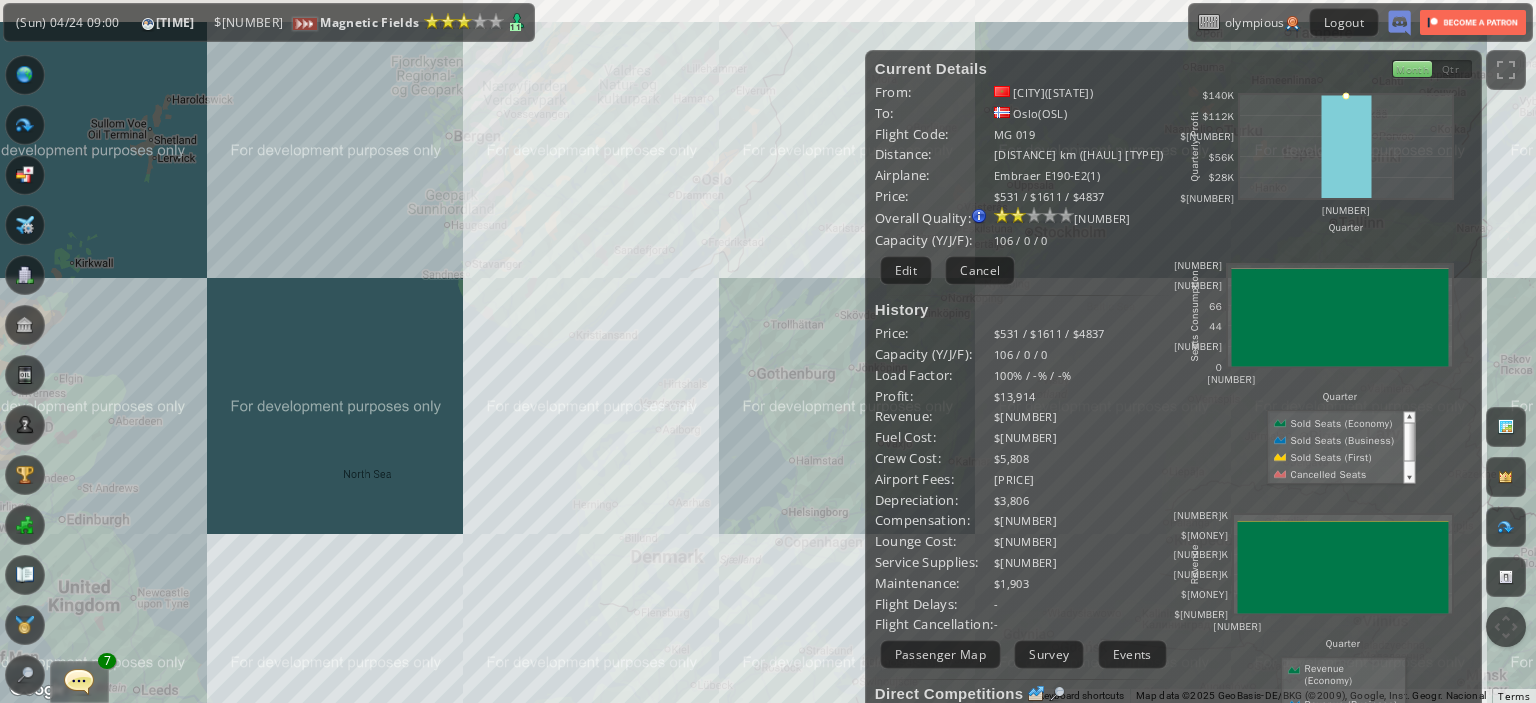 drag, startPoint x: 727, startPoint y: 343, endPoint x: 663, endPoint y: 565, distance: 231.04112 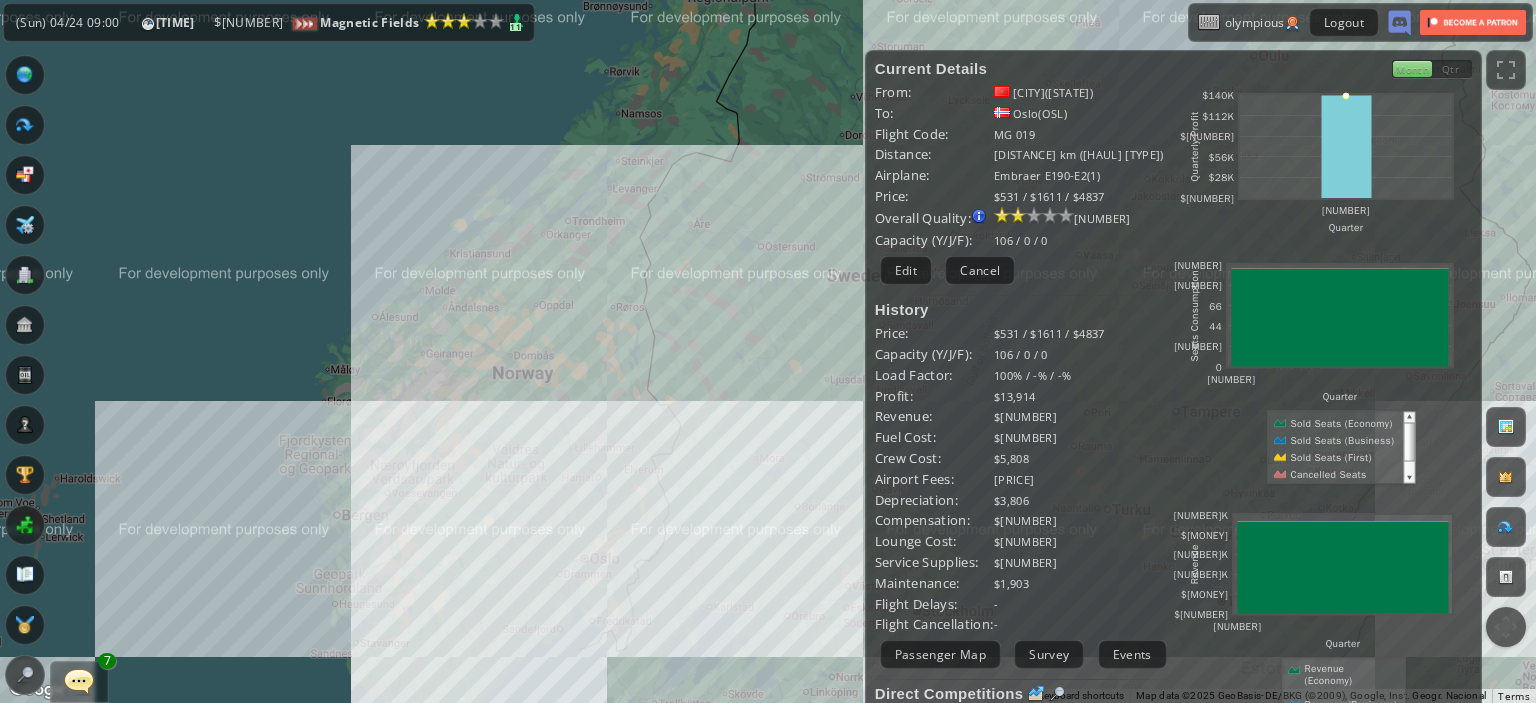 drag, startPoint x: 663, startPoint y: 565, endPoint x: 732, endPoint y: 343, distance: 232.4758 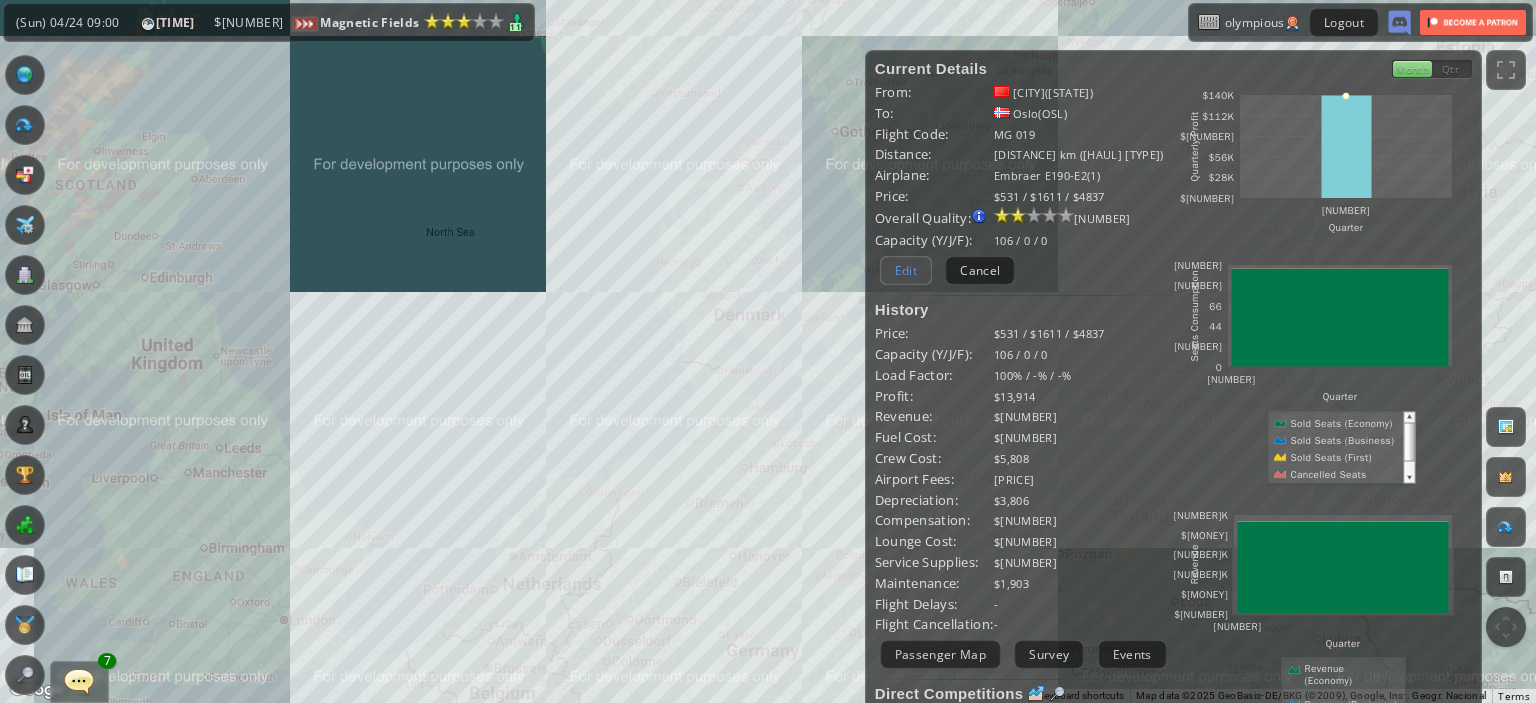 click on "Edit" at bounding box center [906, 270] 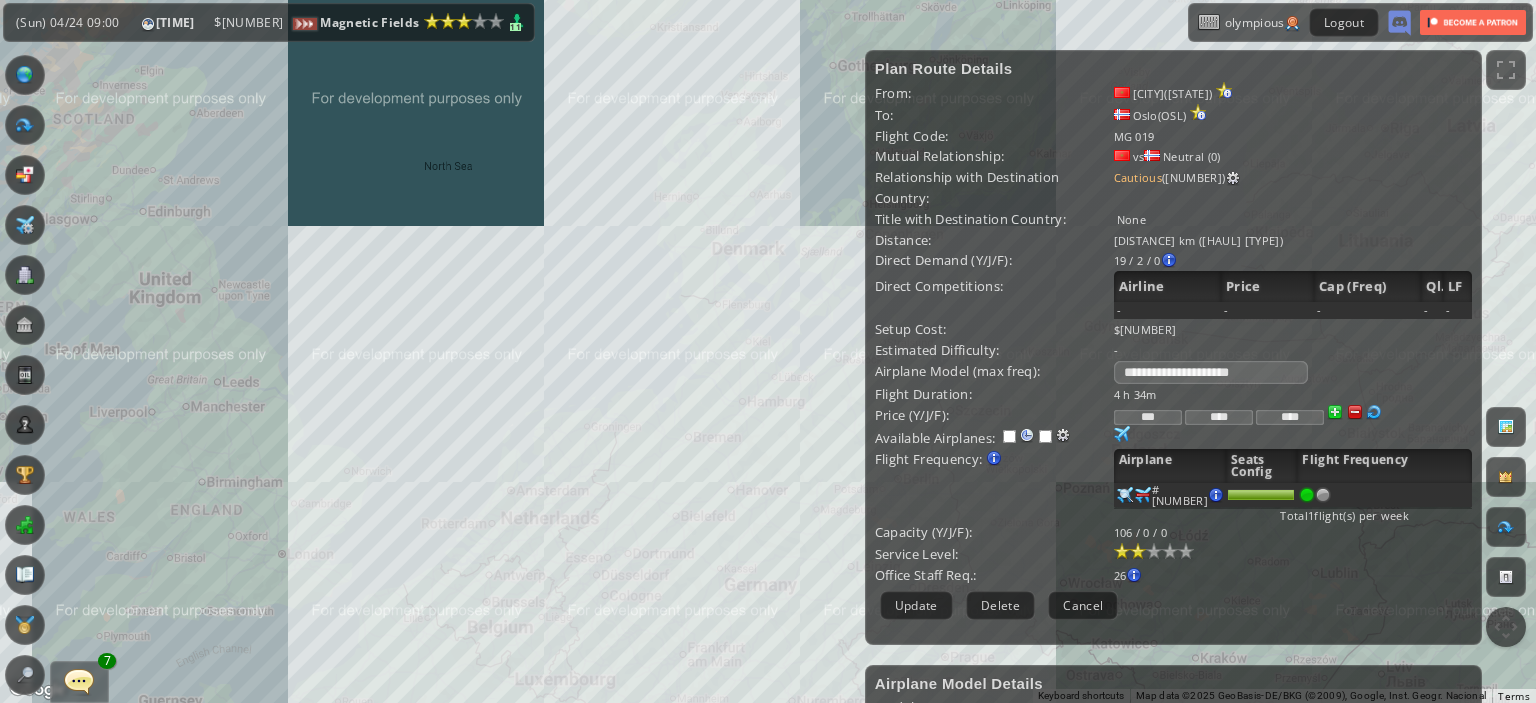 drag, startPoint x: 771, startPoint y: 481, endPoint x: 771, endPoint y: 319, distance: 162 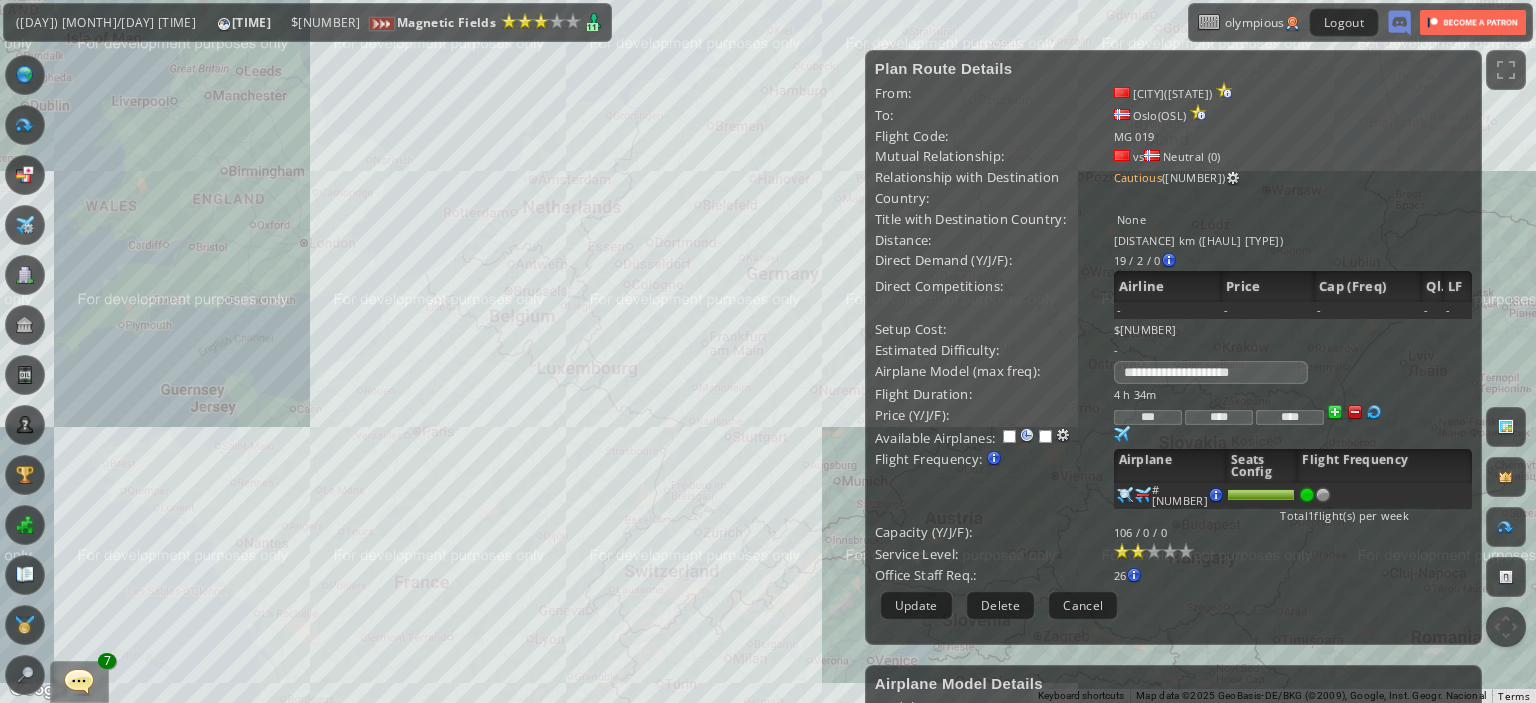 drag, startPoint x: 771, startPoint y: 319, endPoint x: 884, endPoint y: 195, distance: 167.76471 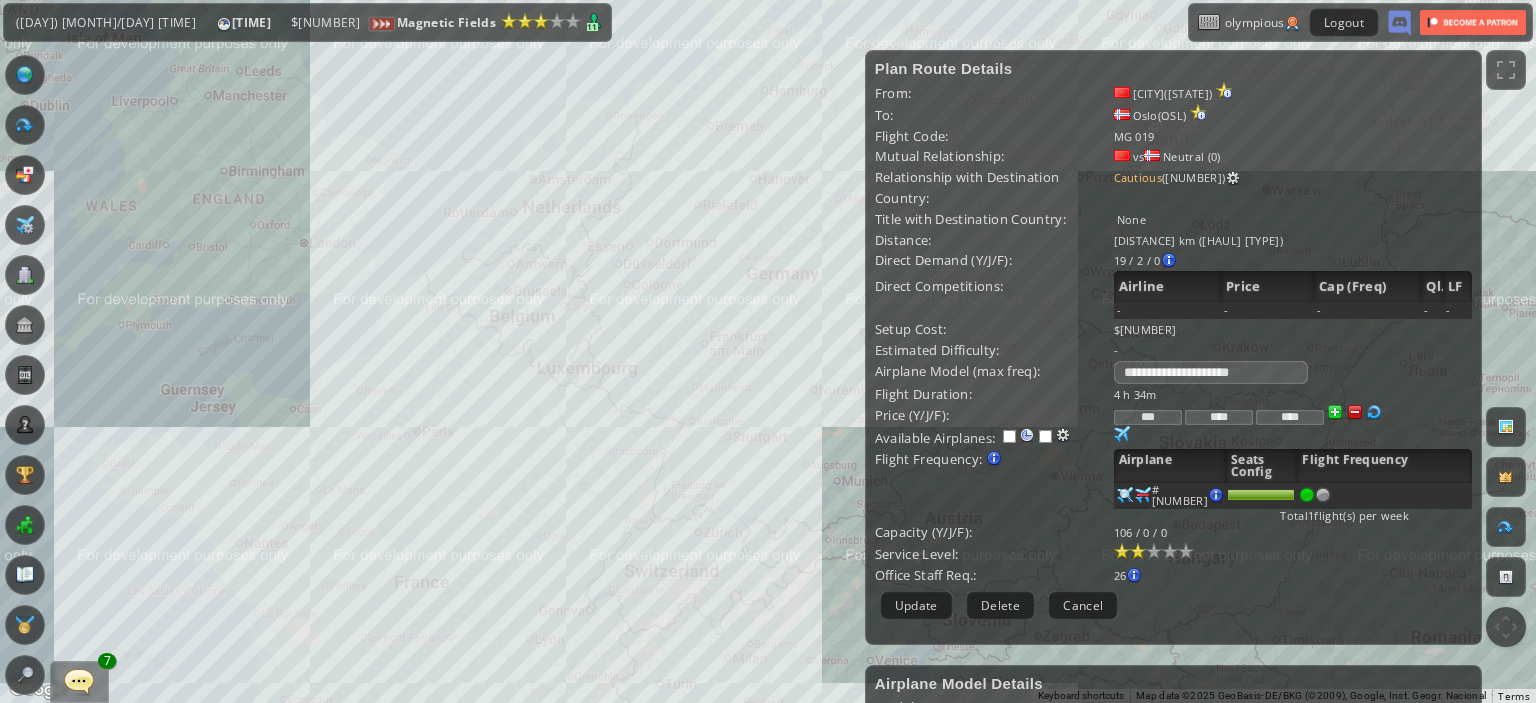 click on "← Move left → Move right ↑ Move up ↓ Move down + Zoom in - Zoom out Home Jump left by 75% End Jump right by 75% Page Up Jump up by 75% Page Down Jump down by 75% To navigate, press the arrow keys. Keyboard shortcuts Map Data Map data ©2025 GeoBasis-DE/BKG (©2009), Google Map data ©2025 GeoBasis-DE/BKG (©2009), Google 100 km  Click to toggle between metric and imperial units Terms Report a map error
Current Details
From:
[CITY]([STATE])
To:
[CITY]([STATE])
Flight Code:
MG 019
Distance:
3145 km (Medium-haul Intercontinental)
airplane:
Embraer E190-E2(1)
Price:
$531 / $1611 / $4837
36 $0" at bounding box center (768, 371) 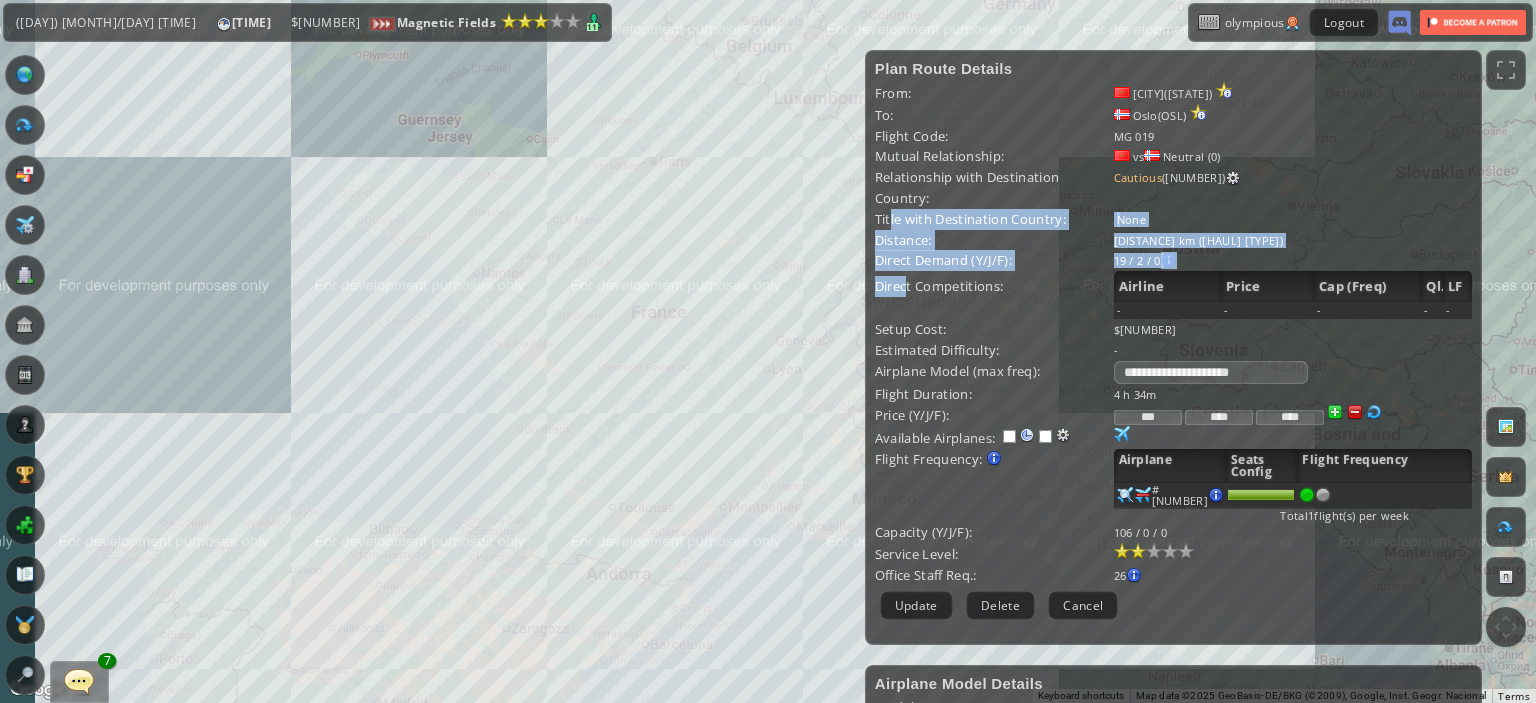 drag, startPoint x: 884, startPoint y: 195, endPoint x: 906, endPoint y: 301, distance: 108.25895 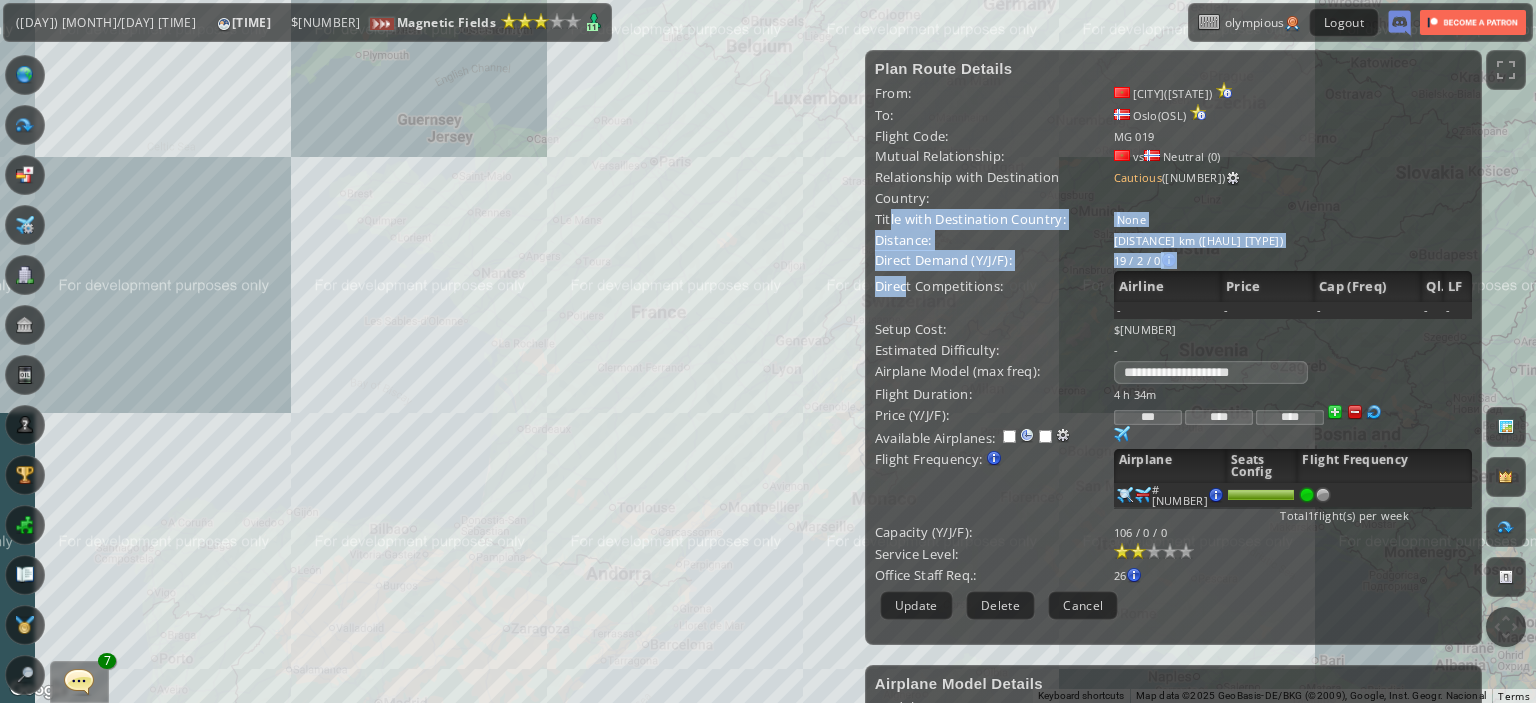 click on "From:
[CITY]([CITY_CODE])
To:
[CITY]([CITY_CODE])
Flight Code:
[FLIGHT_CODE]
Mutual Relationship:
vs  Neutral ([NUMBER])
Relationship with Destination Country:
Cautious ([NUMBER])
Title with Destination Country:
None
Distance:
[DISTANCE] ([DESCRIPTION])
Direct Demand (Y/J/F):
[NUMBER] / [NUMBER] / [NUMBER]
[CITY]([CITY_CODE])
Business PAX :  [NUMBER] / [NUMBER] / [NUMBER]
Tourist PAX :  [NUMBER] / [NUMBER] / [NUMBER]
Airline" at bounding box center (1173, 233) 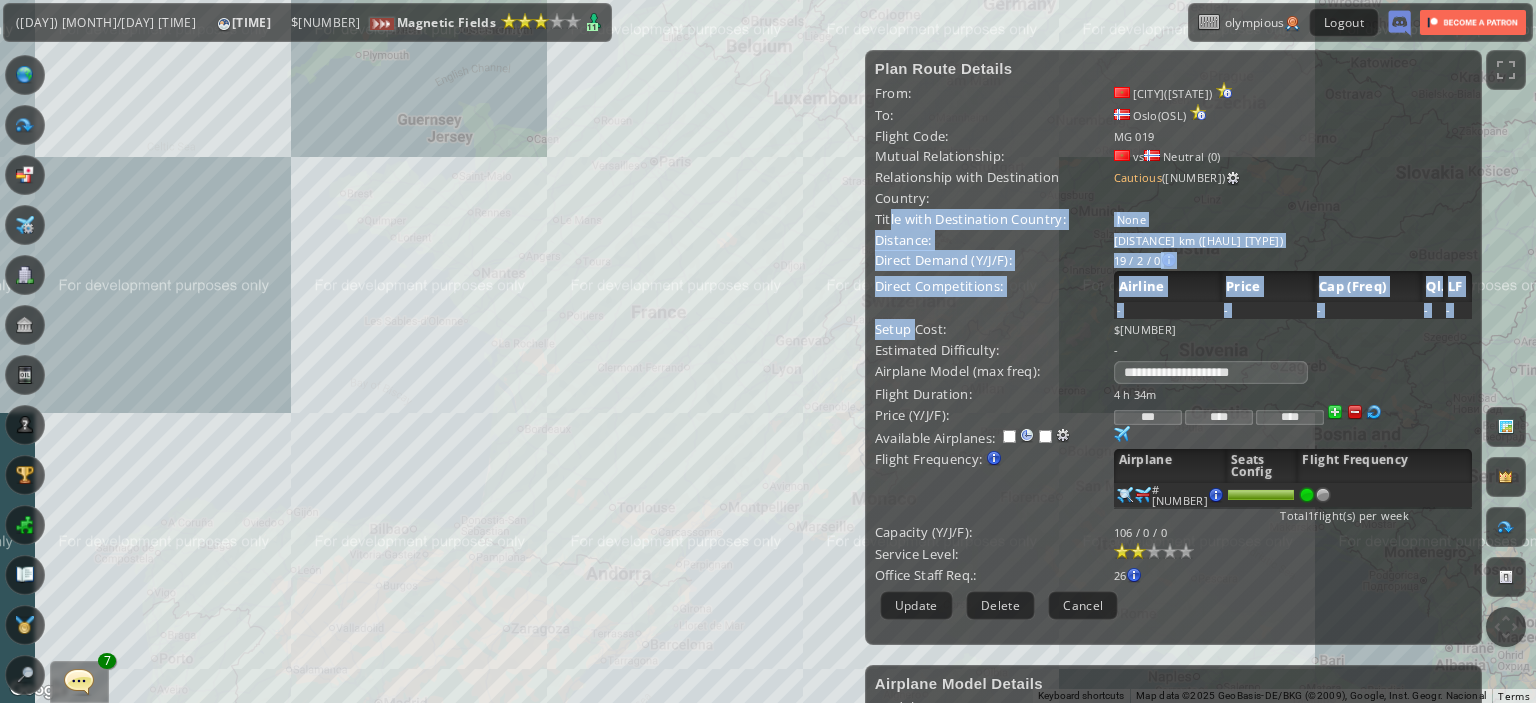 click on "Distance:" at bounding box center [994, 93] 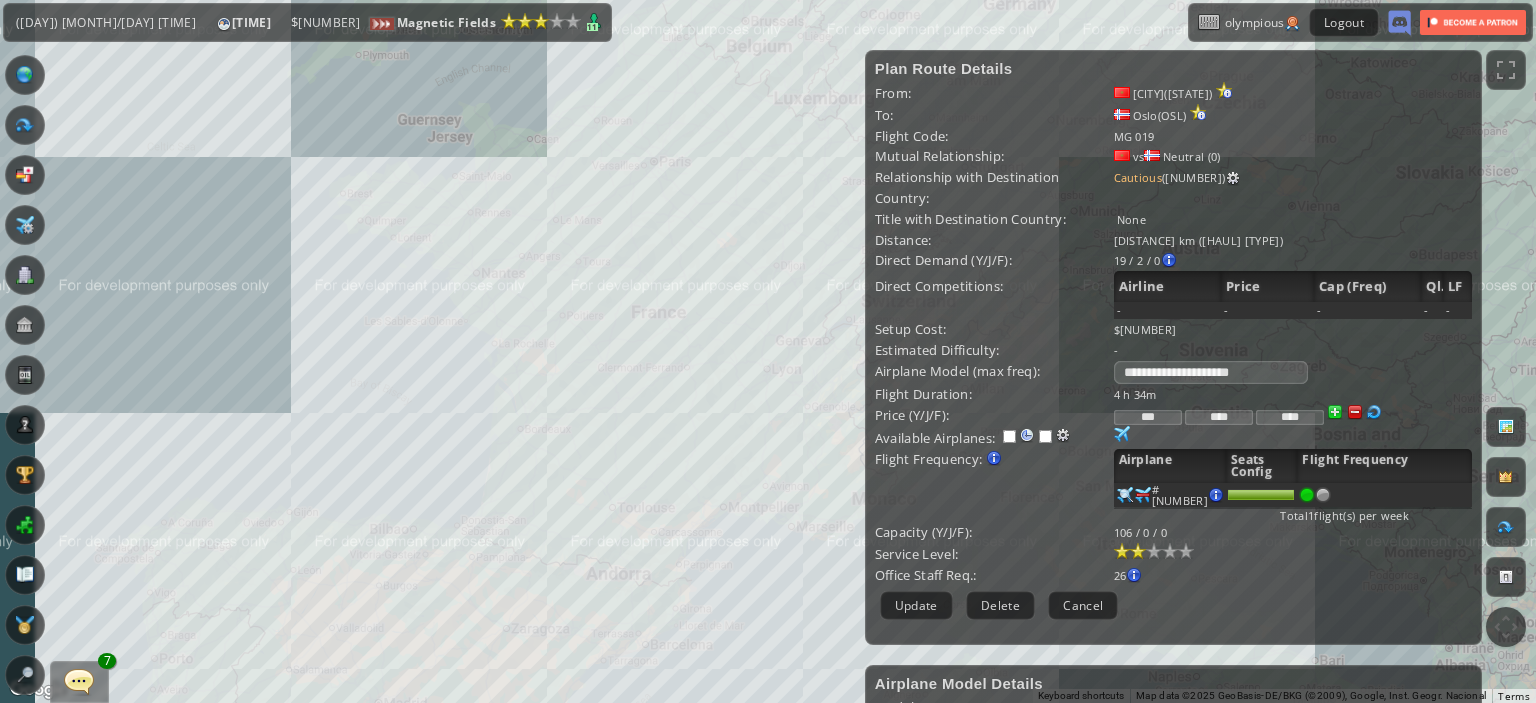 drag, startPoint x: 621, startPoint y: 267, endPoint x: 659, endPoint y: 463, distance: 199.64969 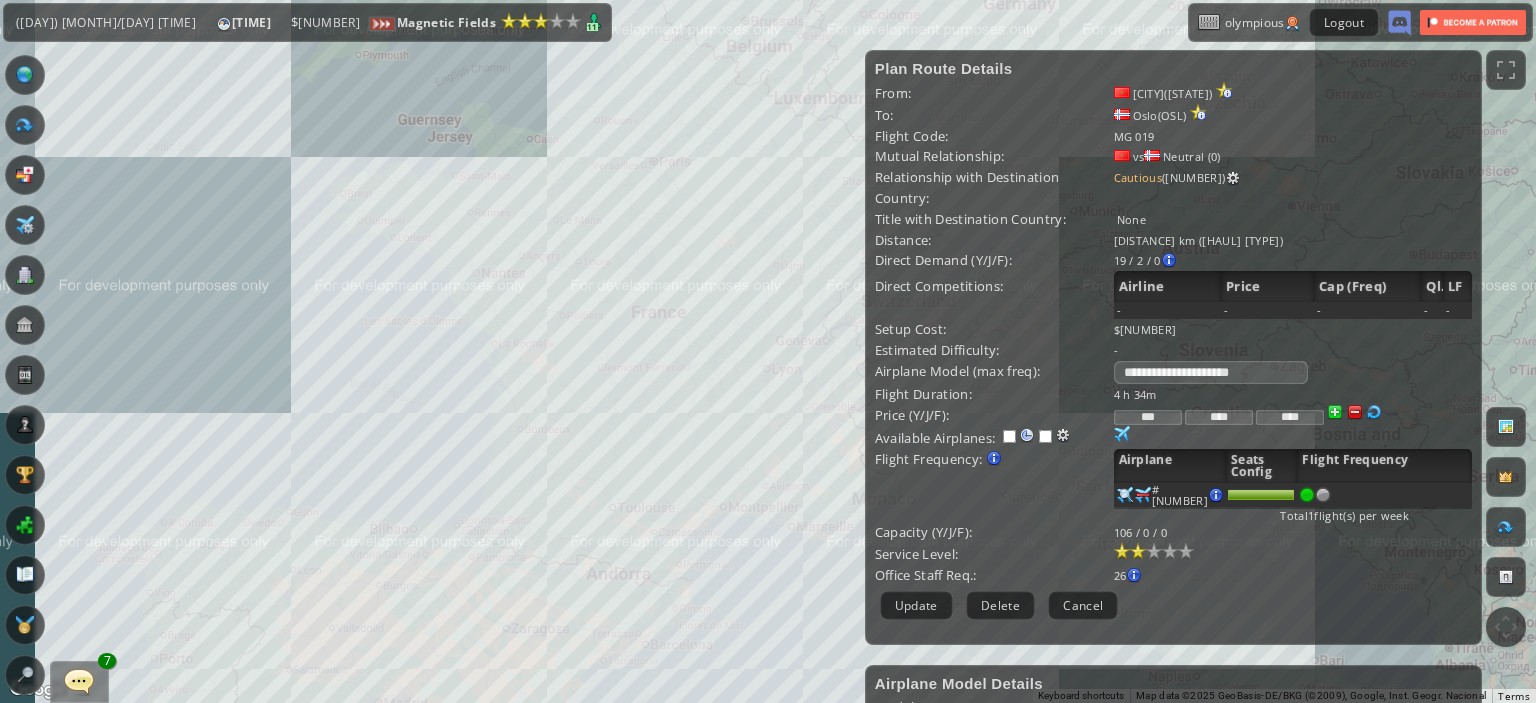 click on "To navigate, press the arrow keys." at bounding box center (768, 351) 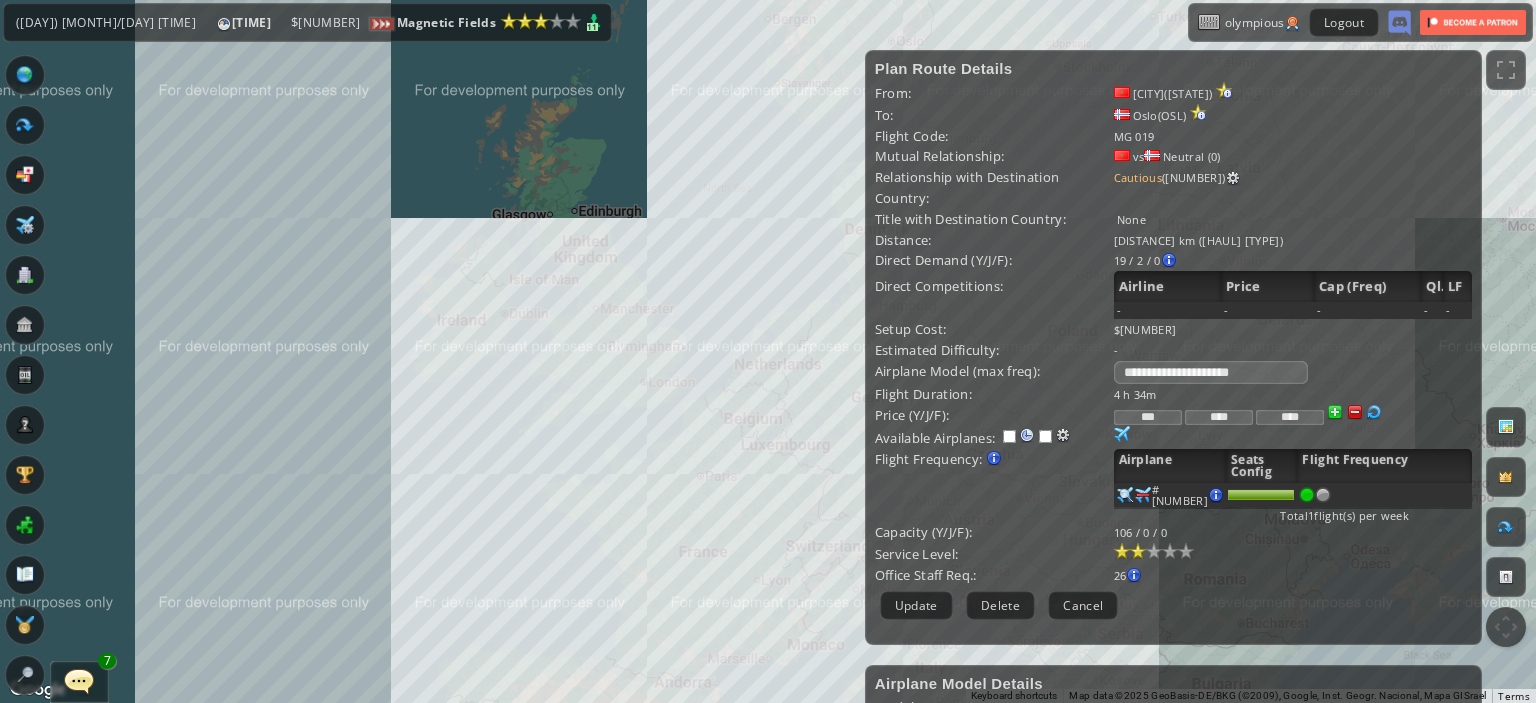 drag, startPoint x: 556, startPoint y: 360, endPoint x: 570, endPoint y: 411, distance: 52.886673 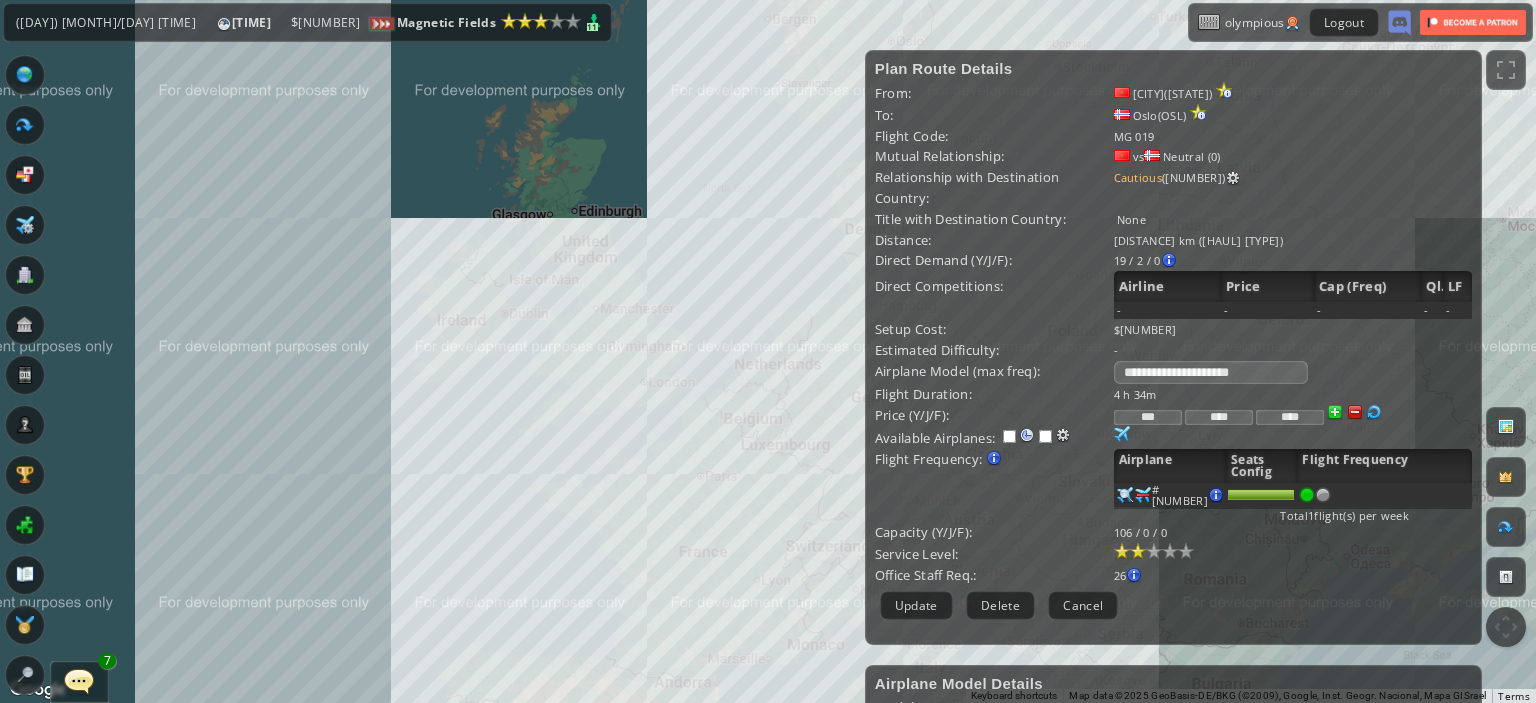 click on "To navigate, press the arrow keys." at bounding box center (768, 351) 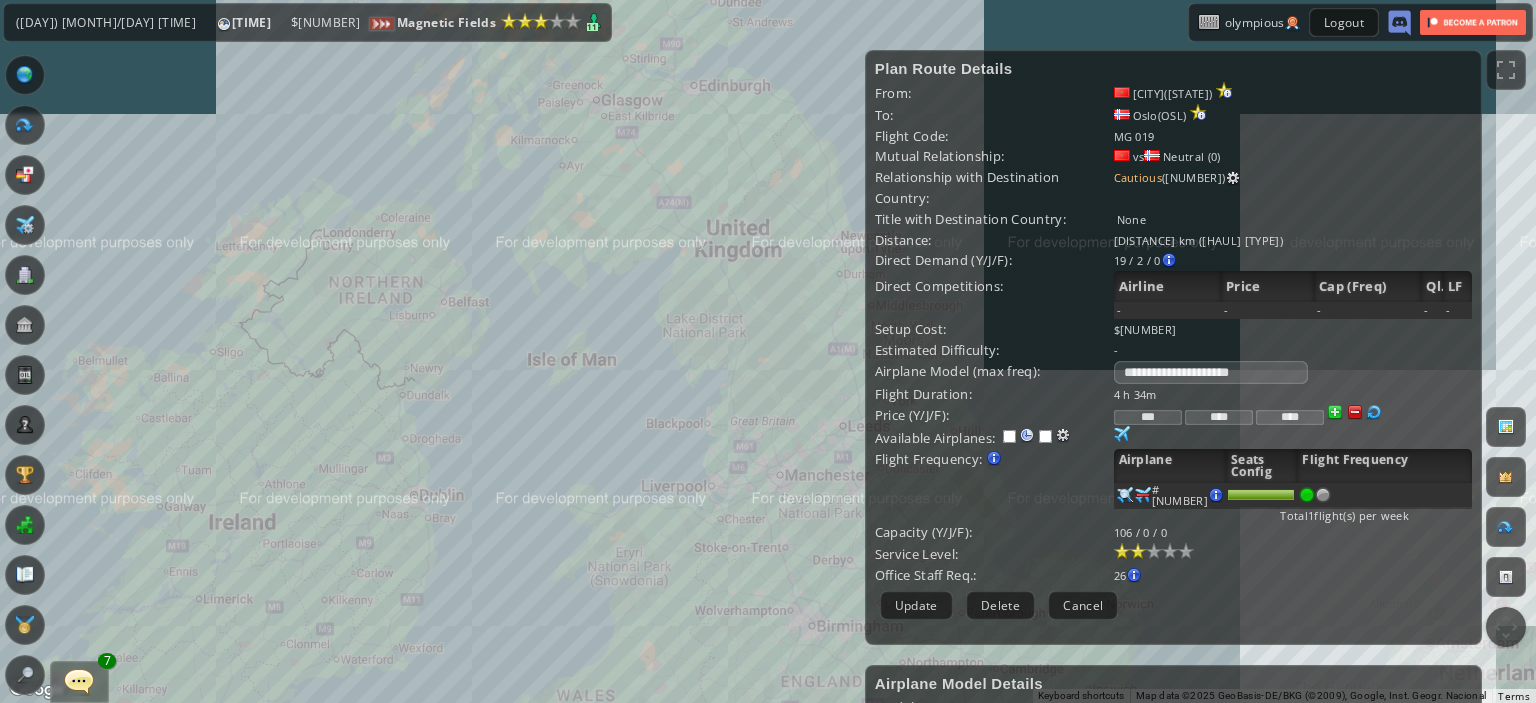 click on "To navigate, press the arrow keys." at bounding box center (768, 351) 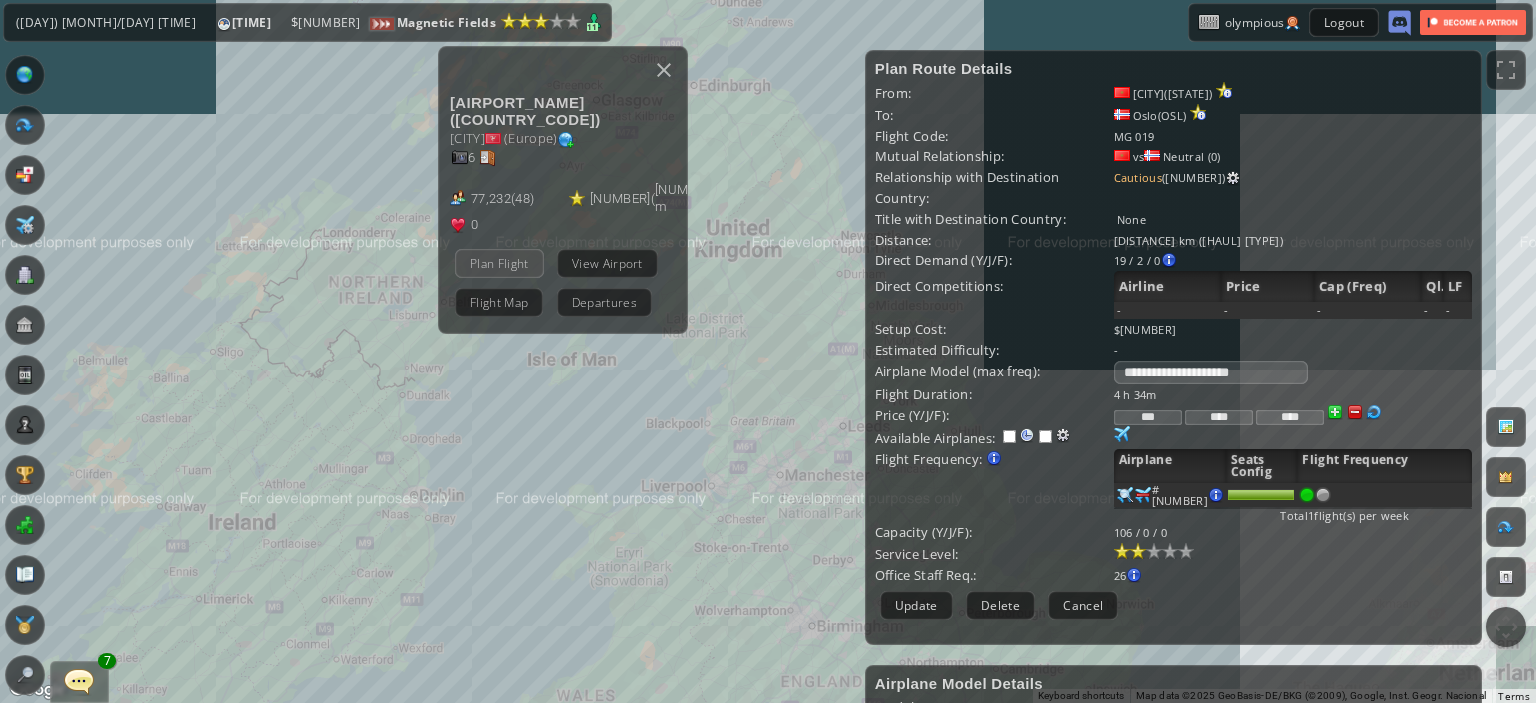 click on "Plan Flight" at bounding box center [499, 262] 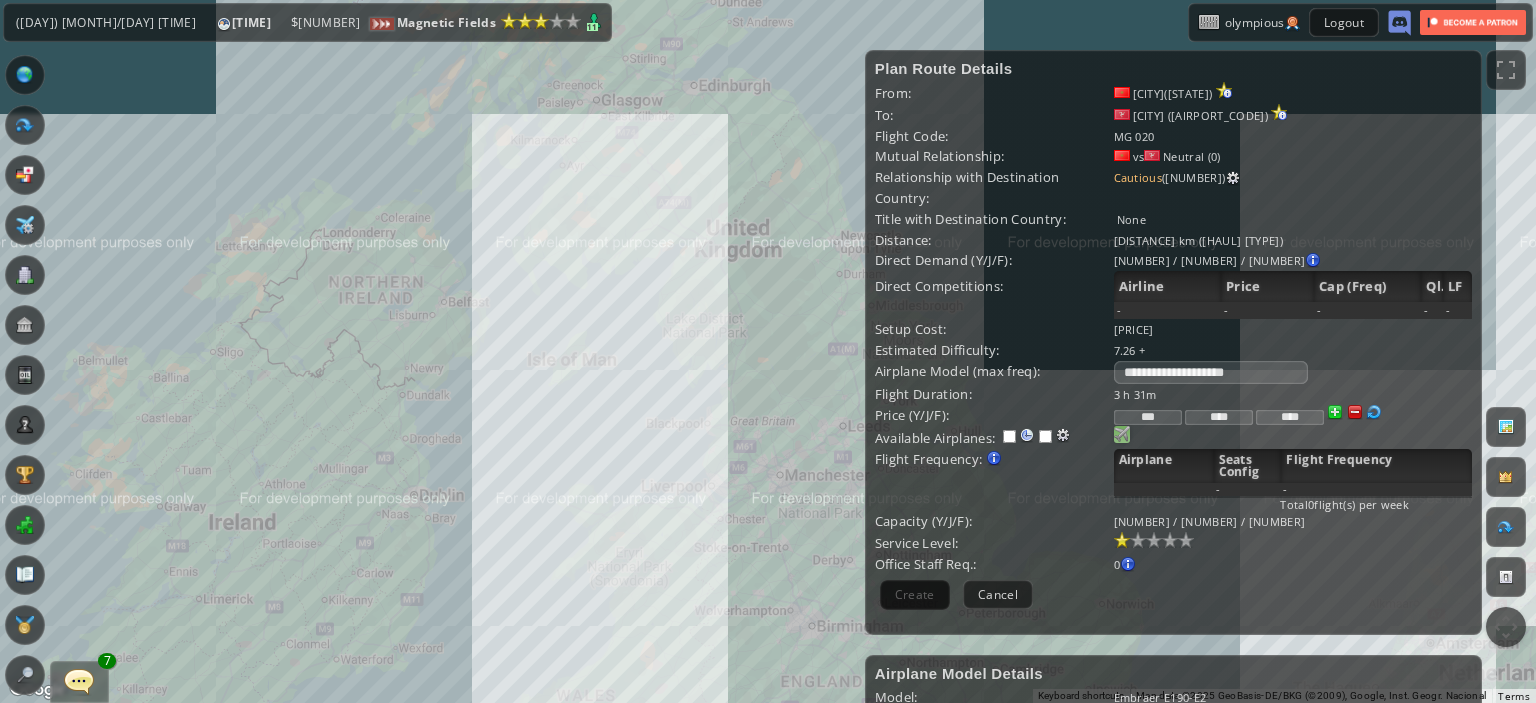 click at bounding box center [1122, 434] 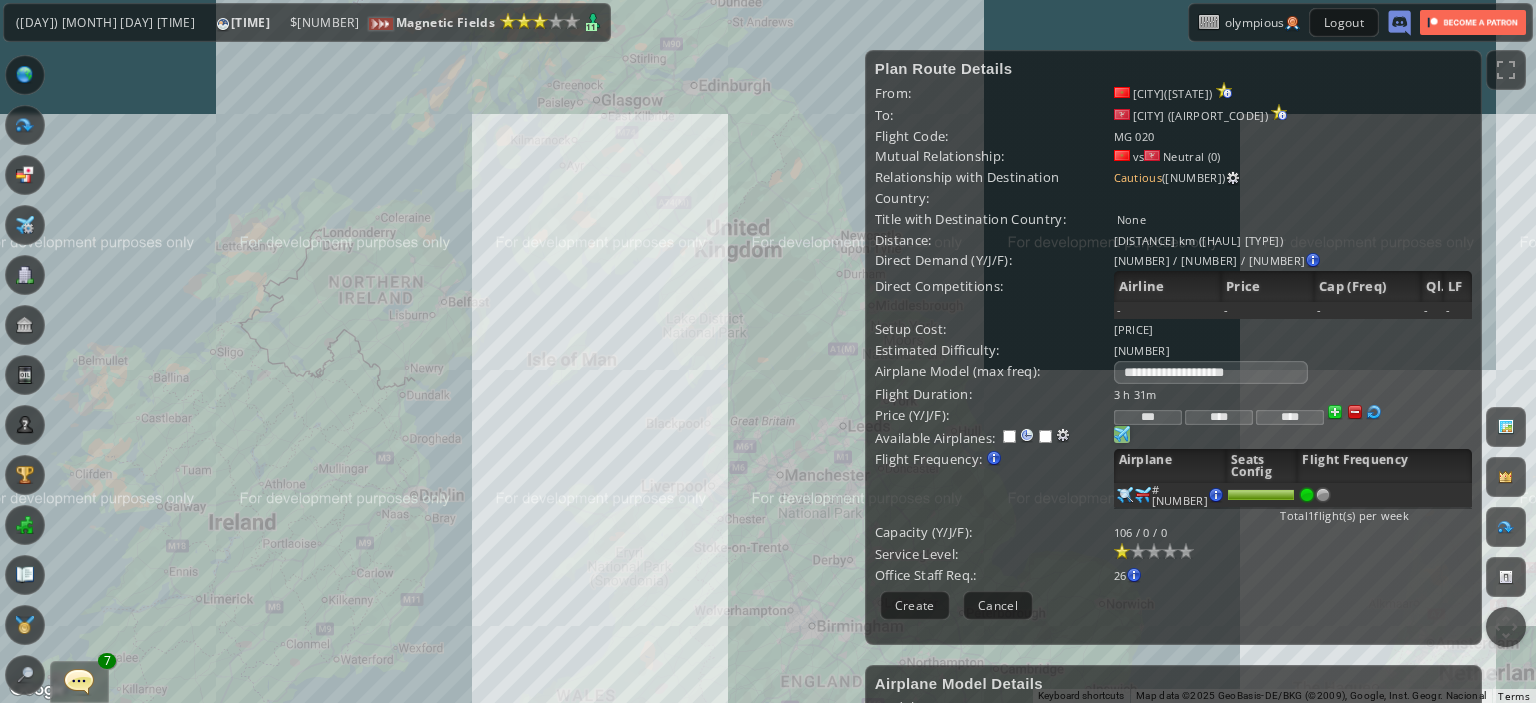 click at bounding box center [1355, 412] 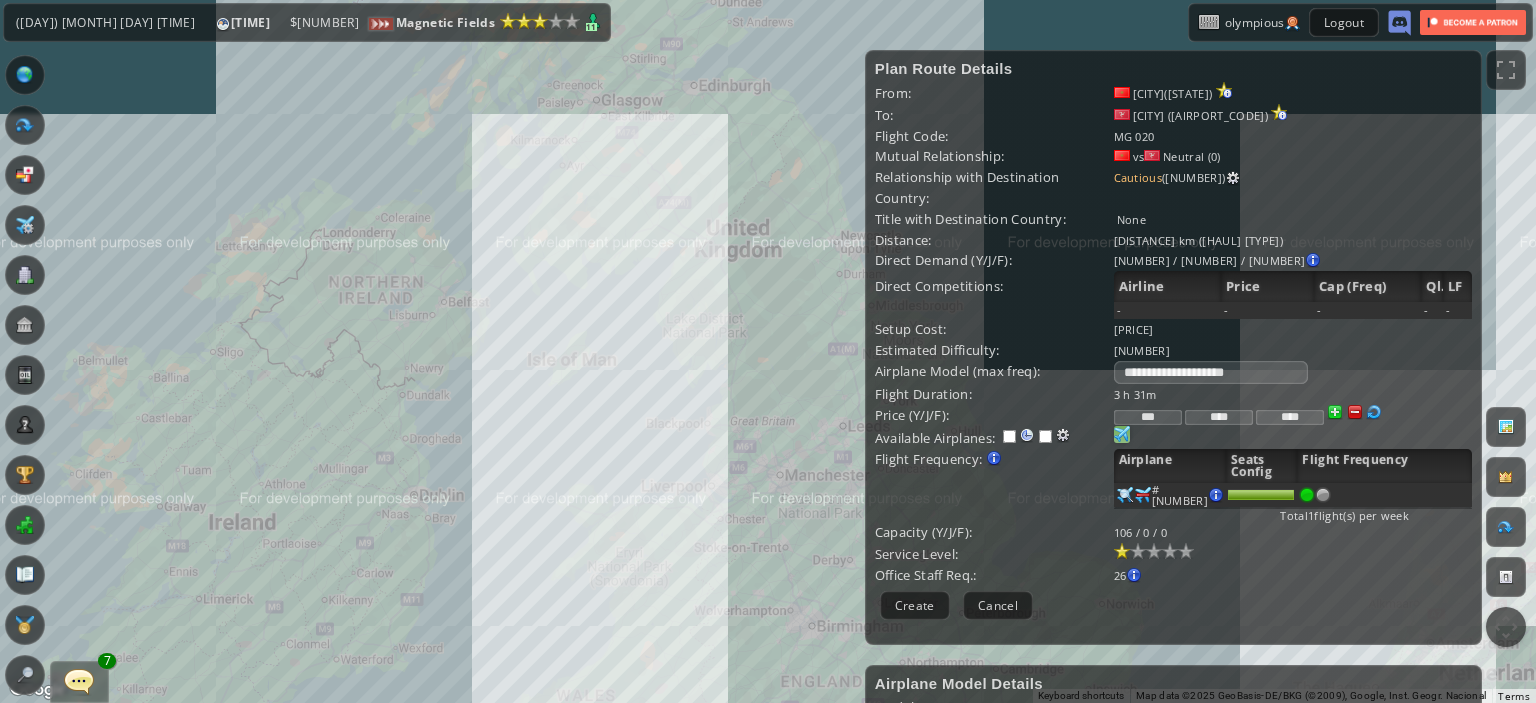 click at bounding box center [1355, 412] 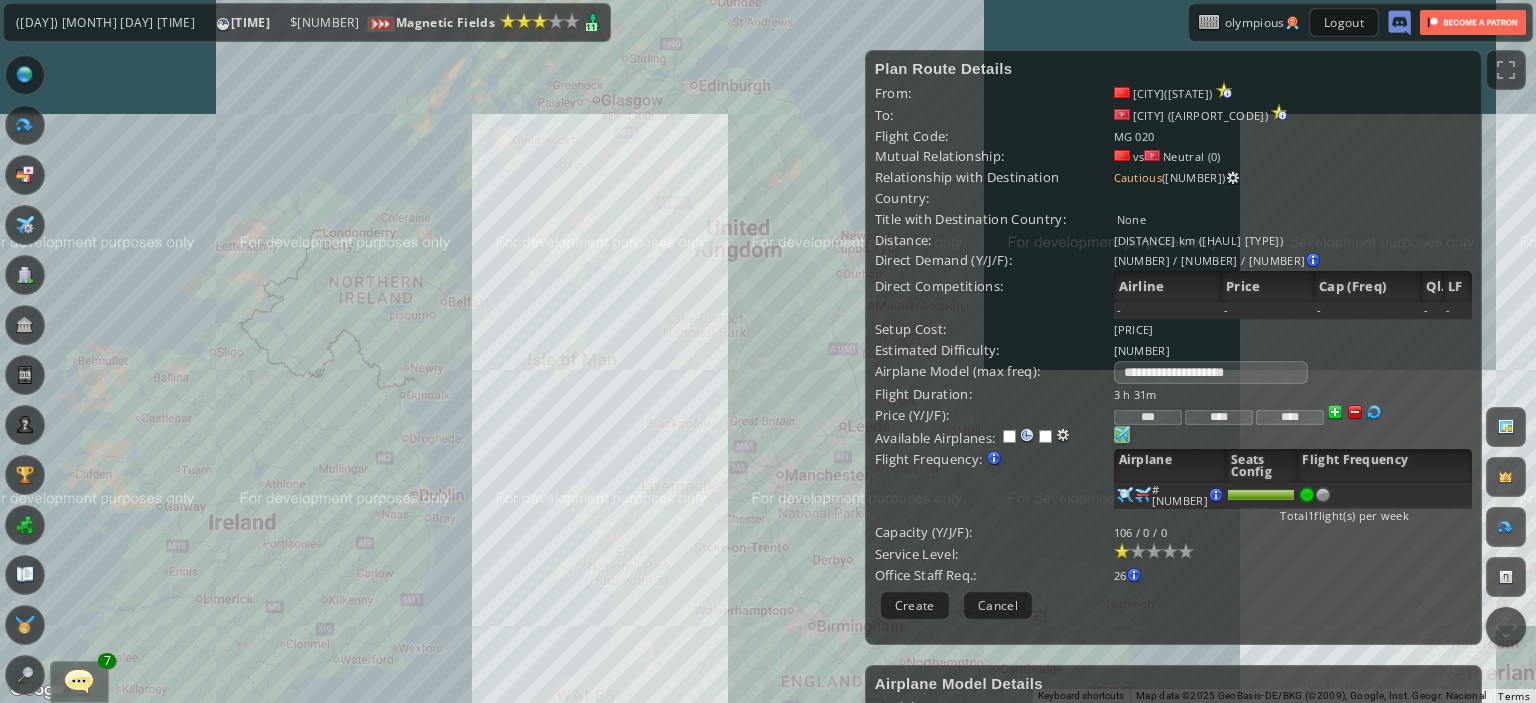 type on "***" 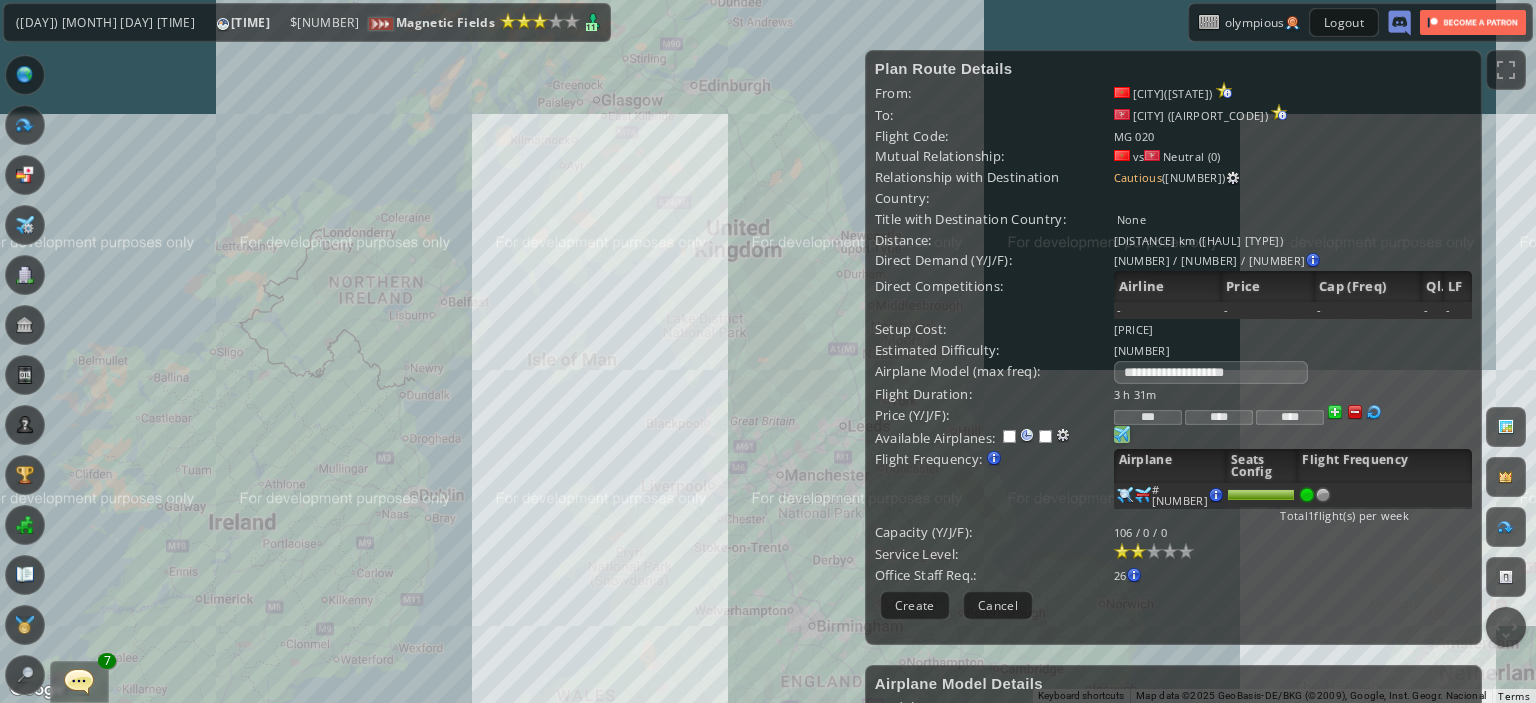 click at bounding box center (1138, 551) 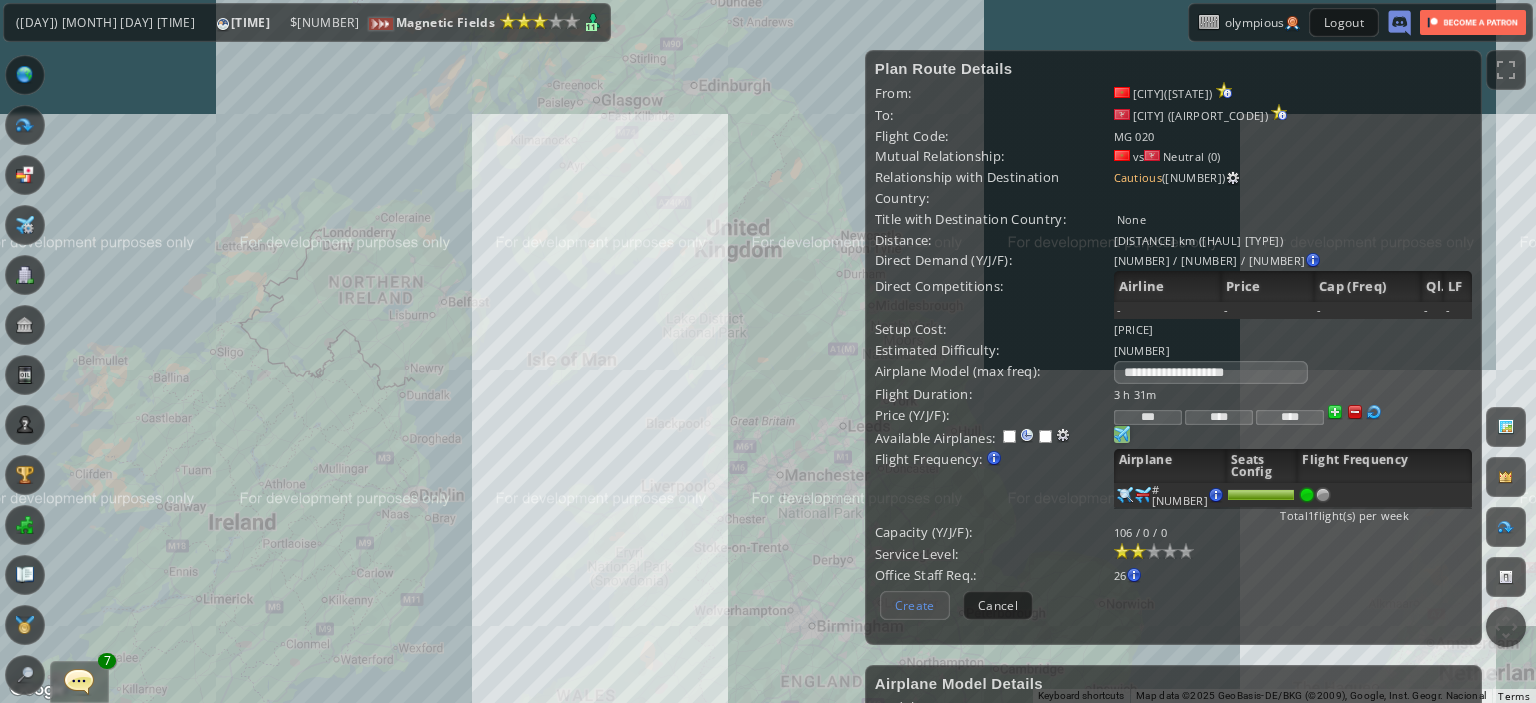 click on "Create" at bounding box center (915, 605) 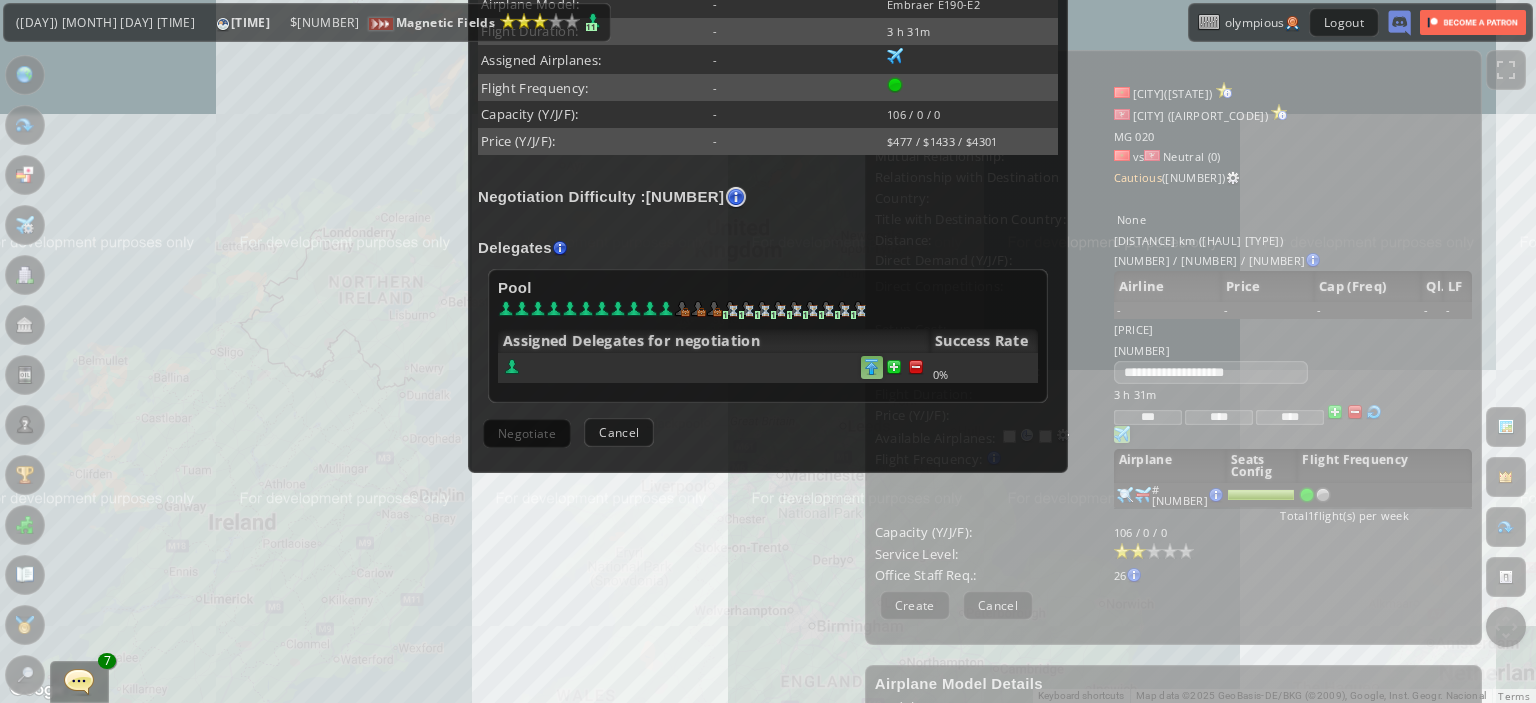 click at bounding box center (916, 367) 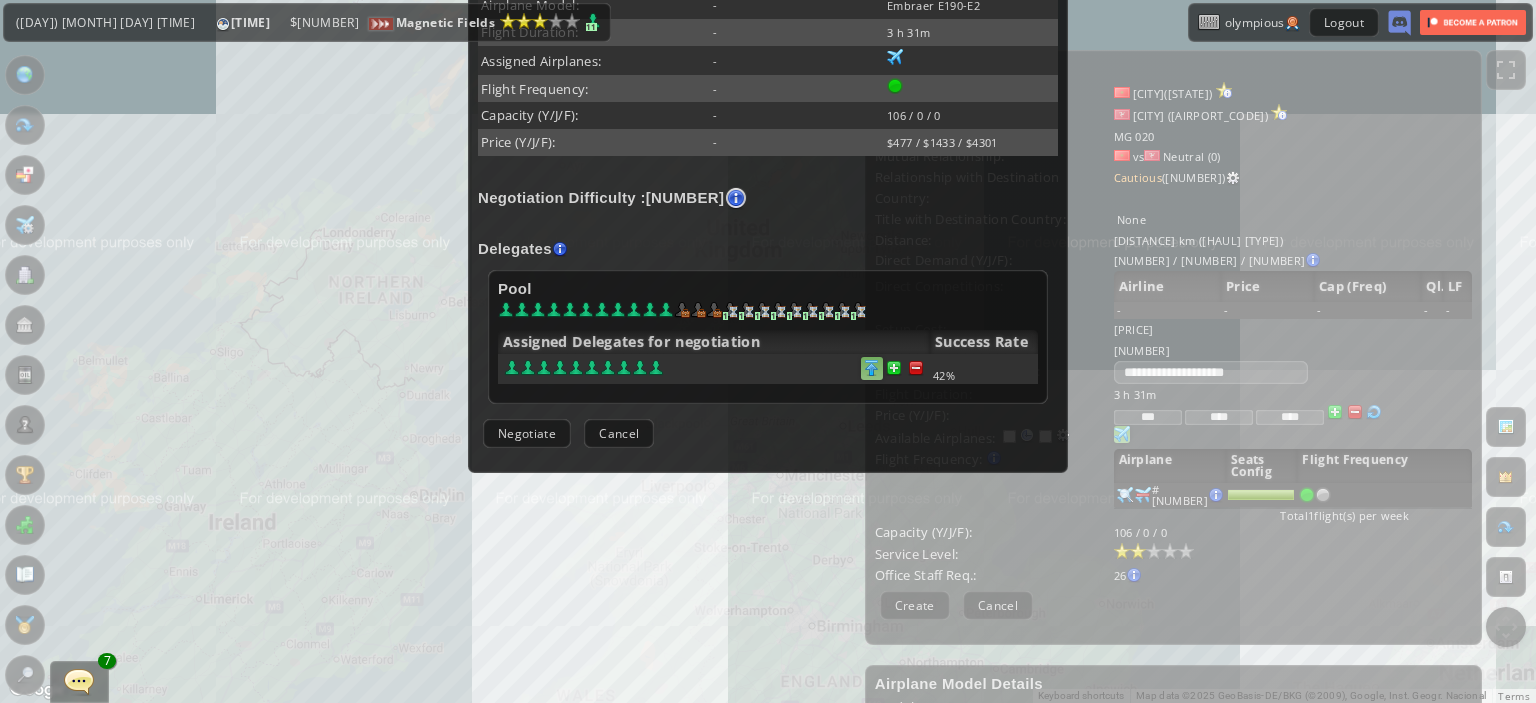 scroll, scrollTop: 488, scrollLeft: 0, axis: vertical 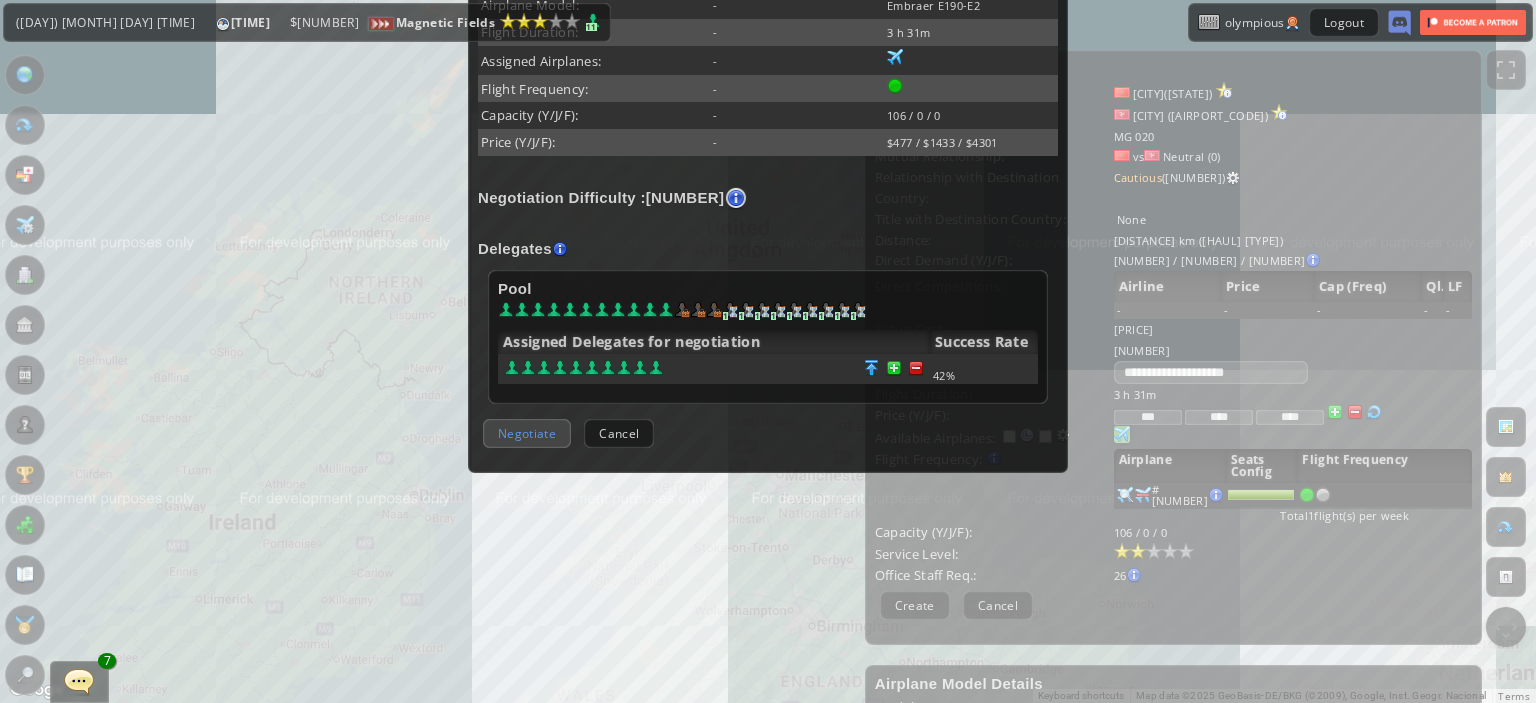 click on "Negotiate" at bounding box center [527, 433] 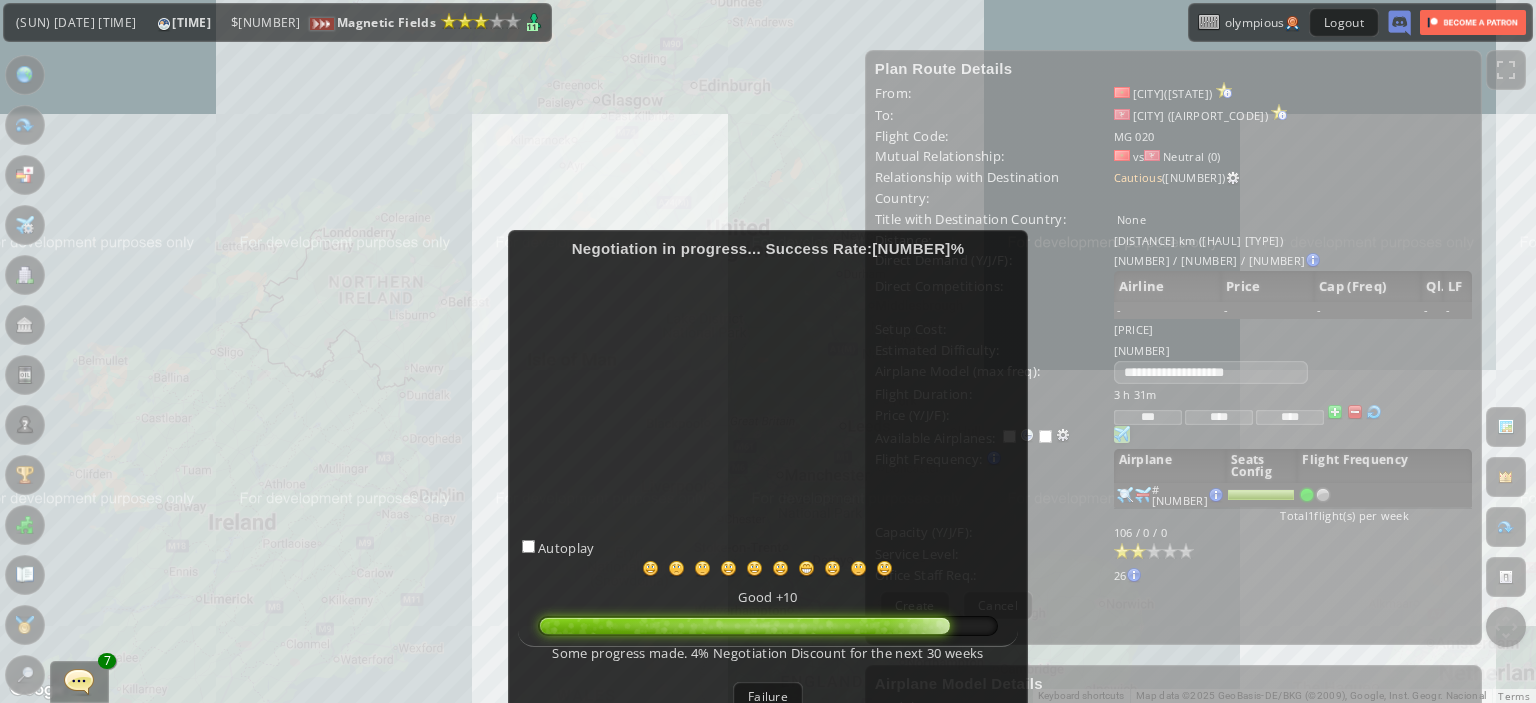 scroll, scrollTop: 68, scrollLeft: 0, axis: vertical 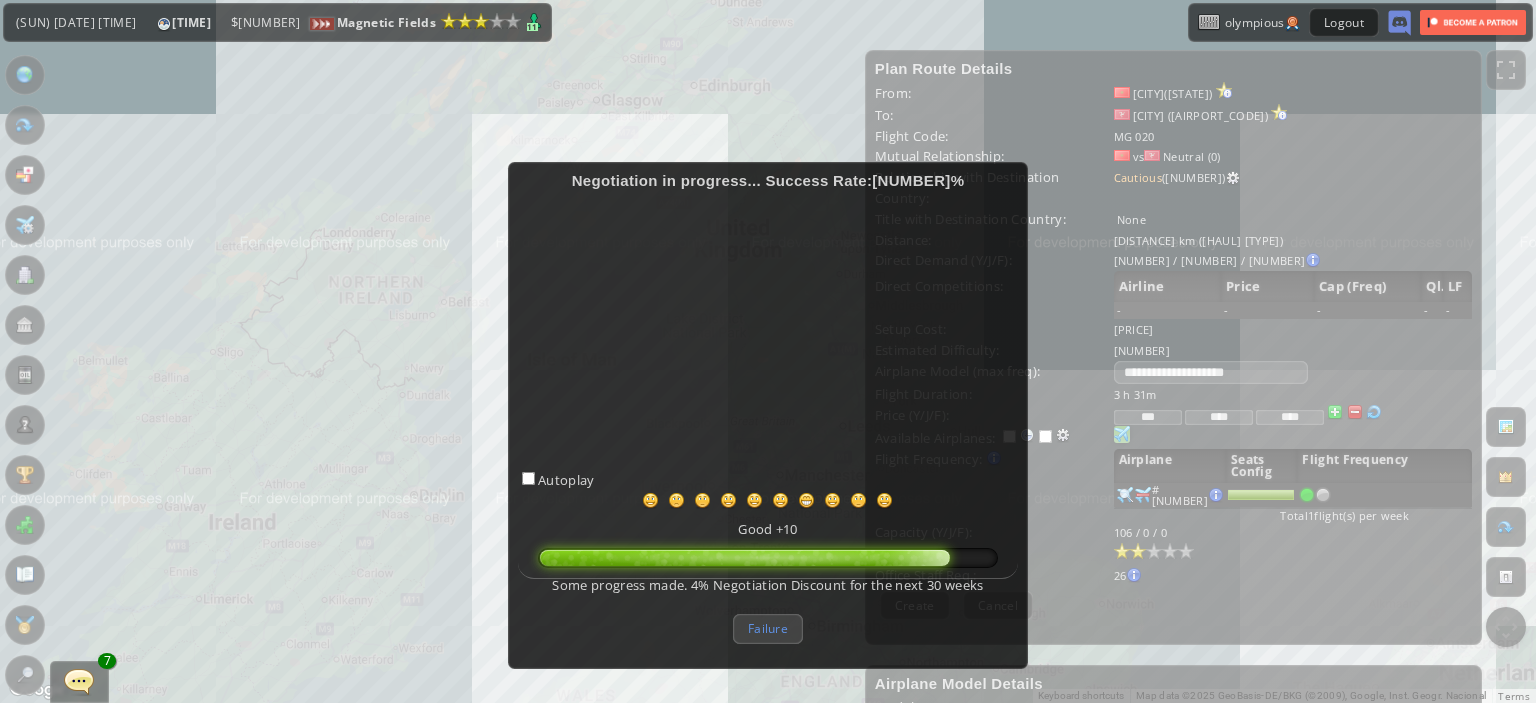 click on "Failure" at bounding box center (768, 628) 